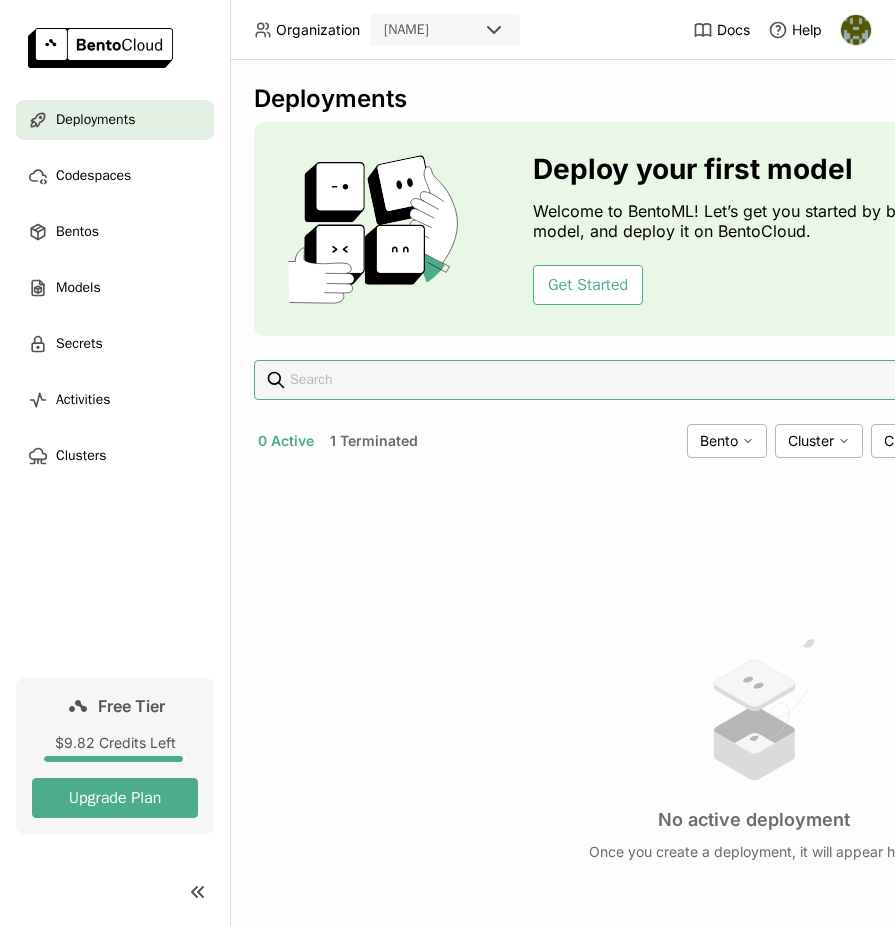 scroll, scrollTop: 0, scrollLeft: 0, axis: both 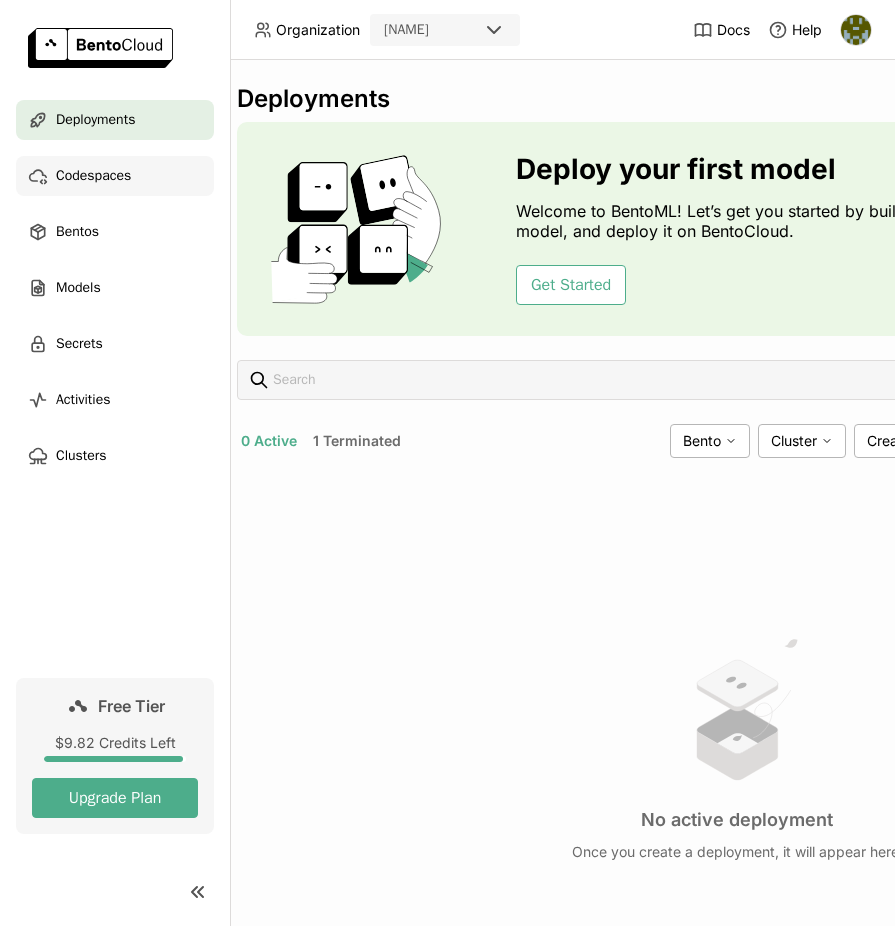 click on "Codespaces" at bounding box center [115, 176] 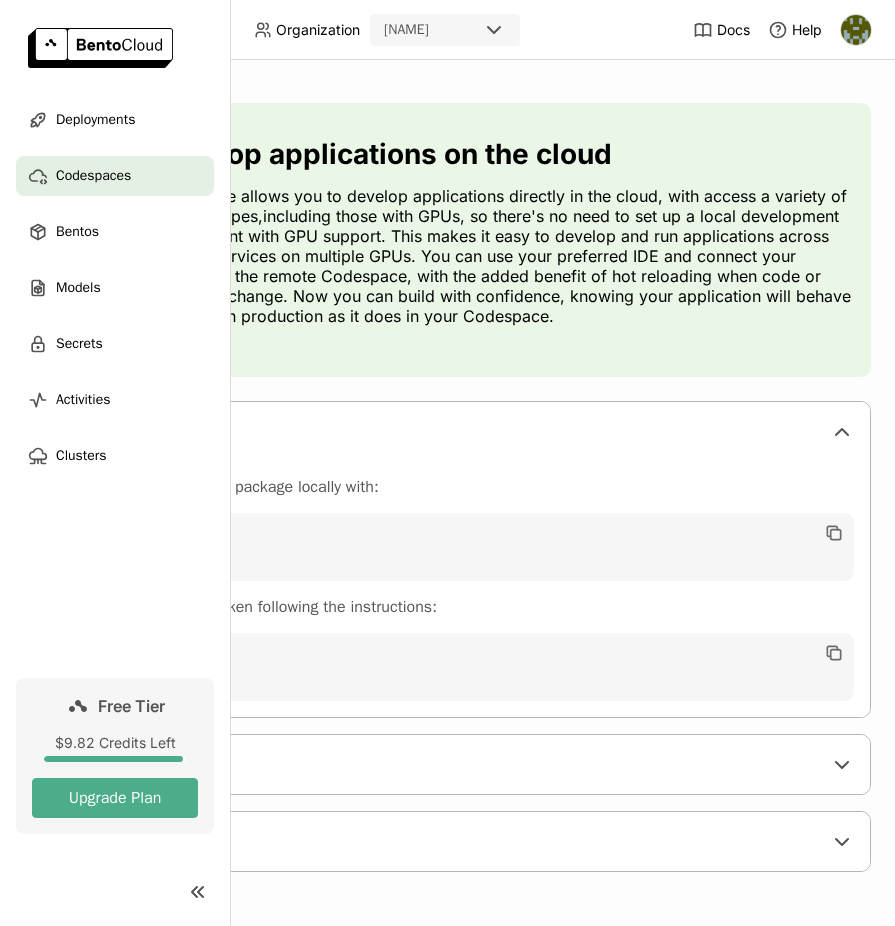 scroll, scrollTop: 18, scrollLeft: 0, axis: vertical 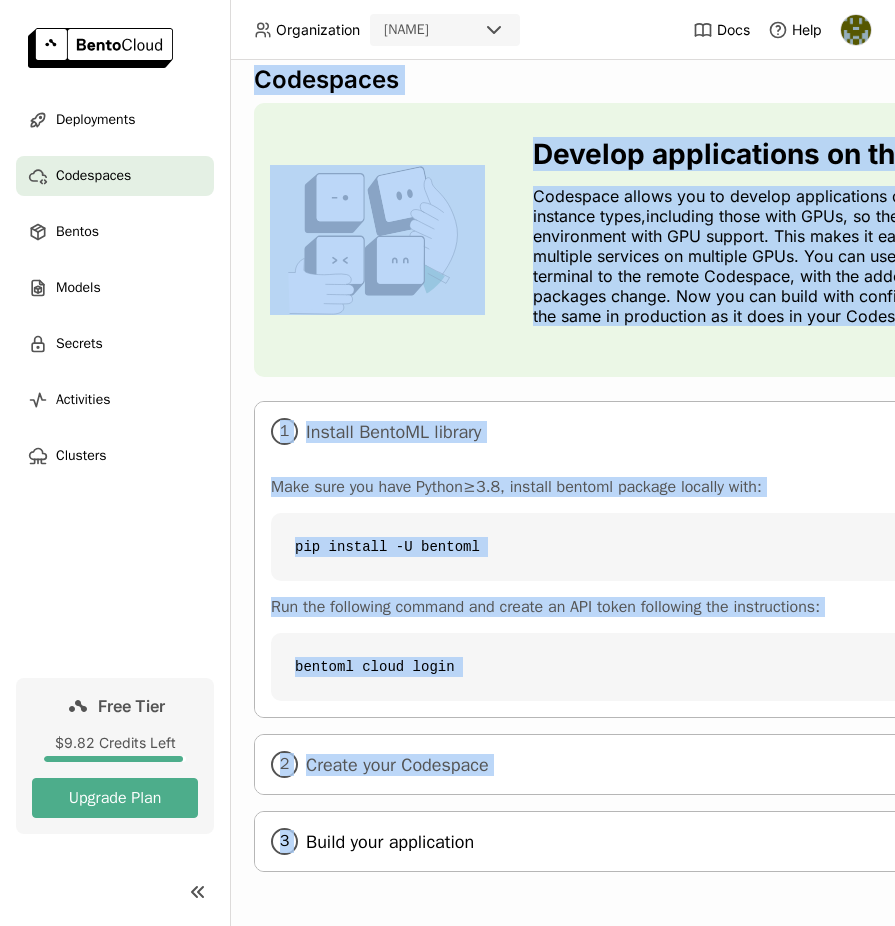 drag, startPoint x: 293, startPoint y: 107, endPoint x: 641, endPoint y: 825, distance: 797.8897 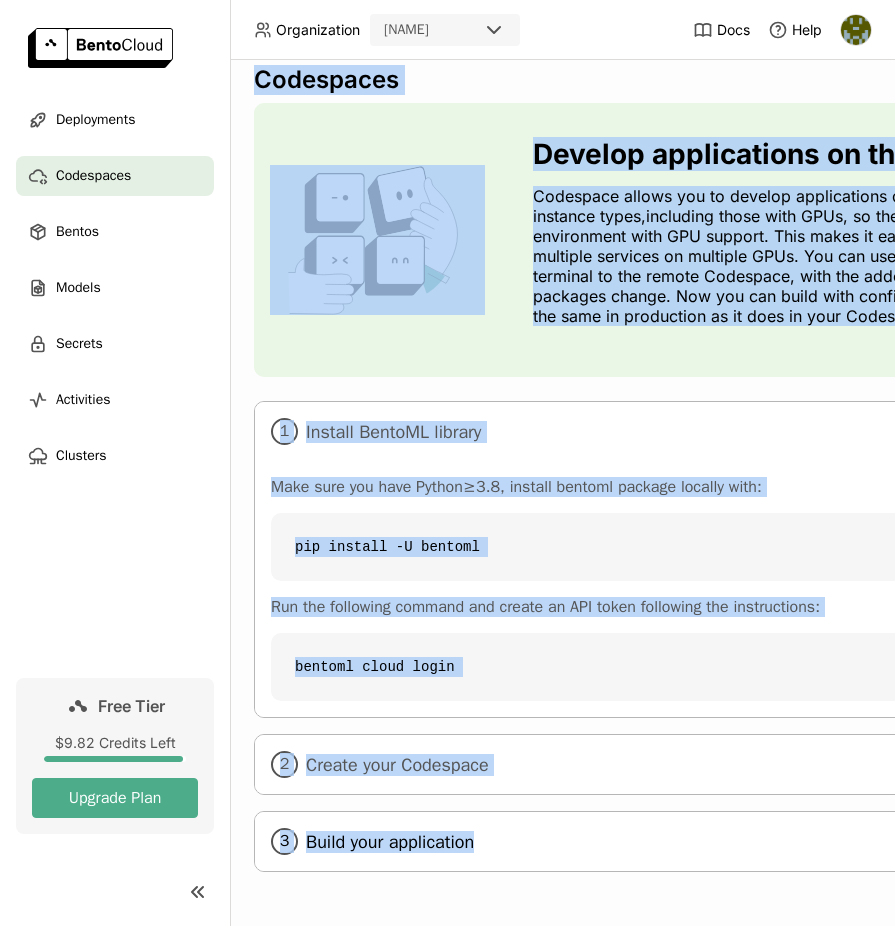 click on "Build your application" at bounding box center [755, 842] 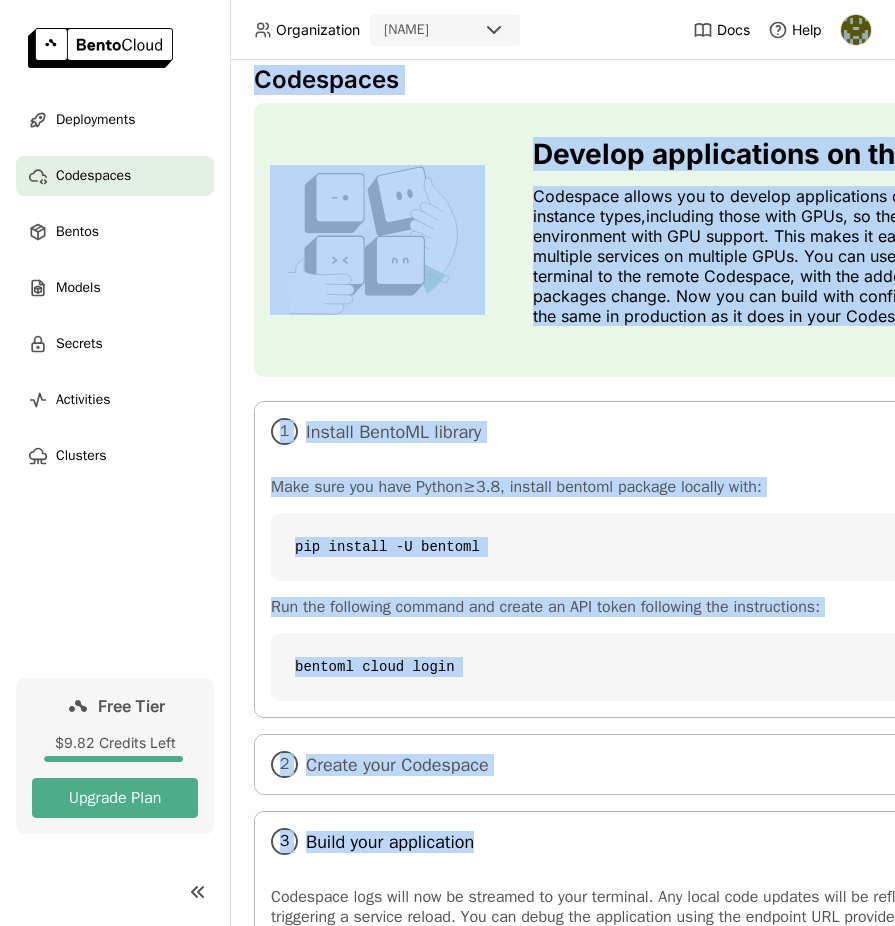 copy on "Codespaces Develop applications on the cloud Codespace allows you to develop applications directly in the cloud, with access a variety of instance types,including those with GPUs, so there's no need to set up a local development environment with GPU support. This makes it easy to develop and run applications across multiple services on multiple GPUs. You can use your preferred IDE and connect your terminal to the remote Codespace, with the added benefit of hot reloading when code or packages change. Now you can build with confidence, knowing your application will behave the same in production as it does in your Codespace. 1 Install BentoML library Make sure you have Python≥3.8, install bentoml package locally with: pip install -U bentoml Run the following command and create an API token following the instructions: bentoml cloud login 2 Create your Codespace 3 Build your application" 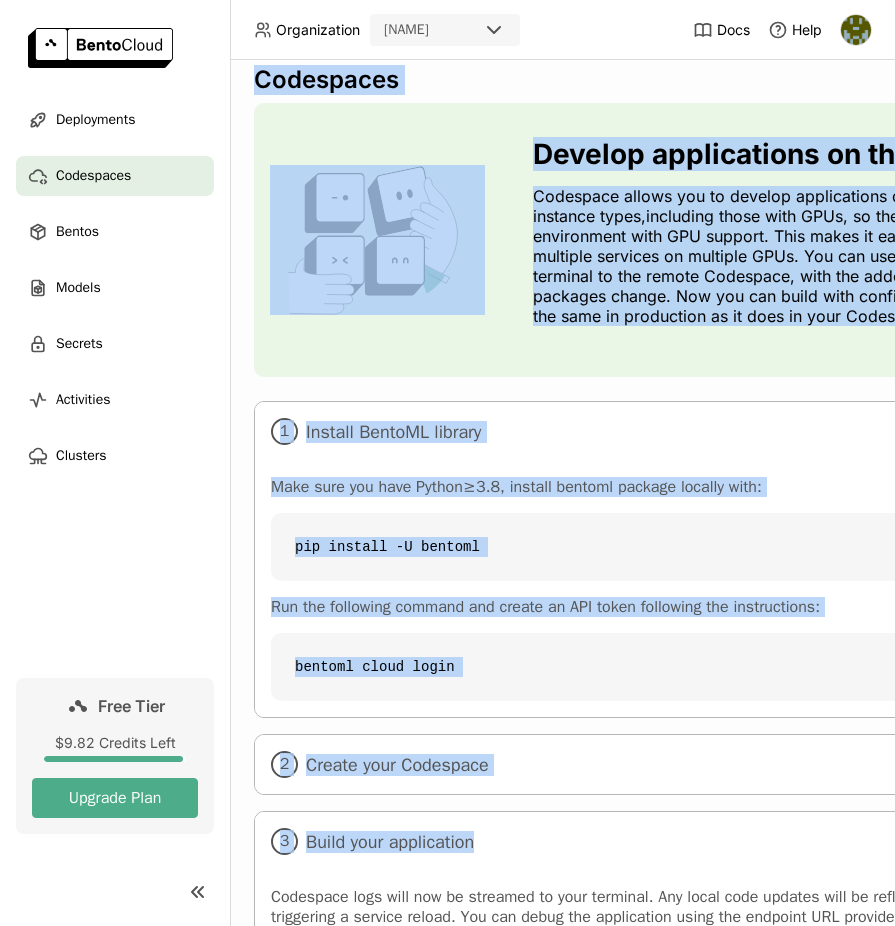 scroll, scrollTop: 407, scrollLeft: 0, axis: vertical 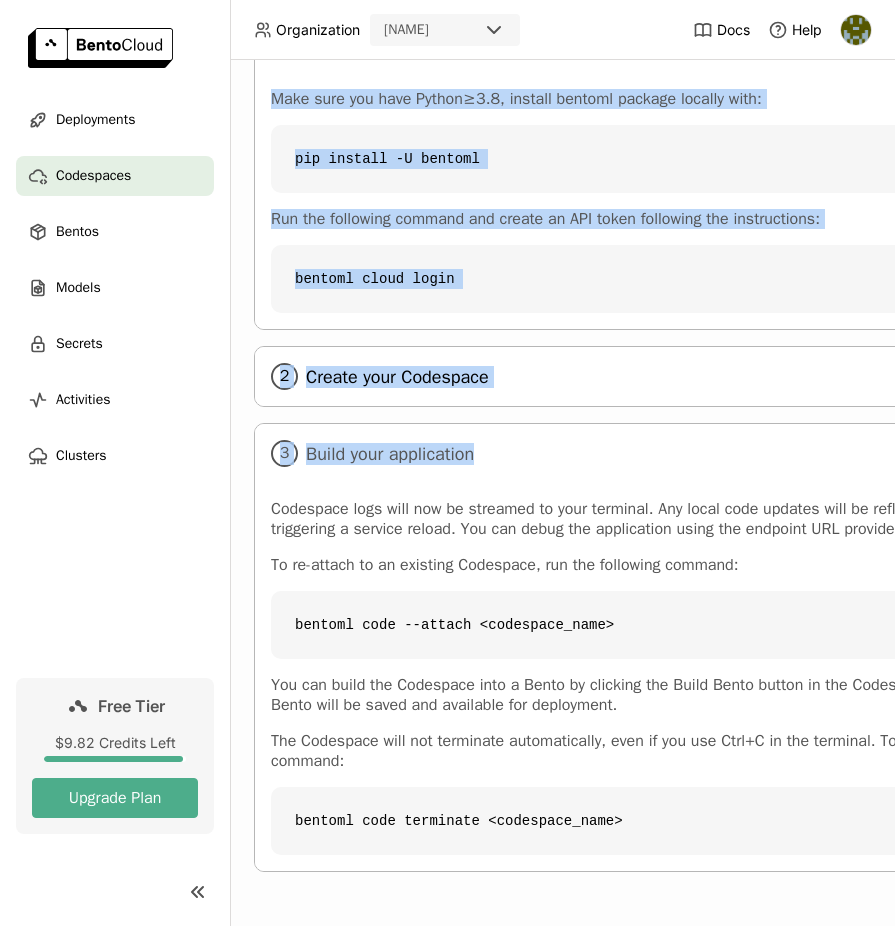 click on "2 Create your Codespace" at bounding box center [754, 376] 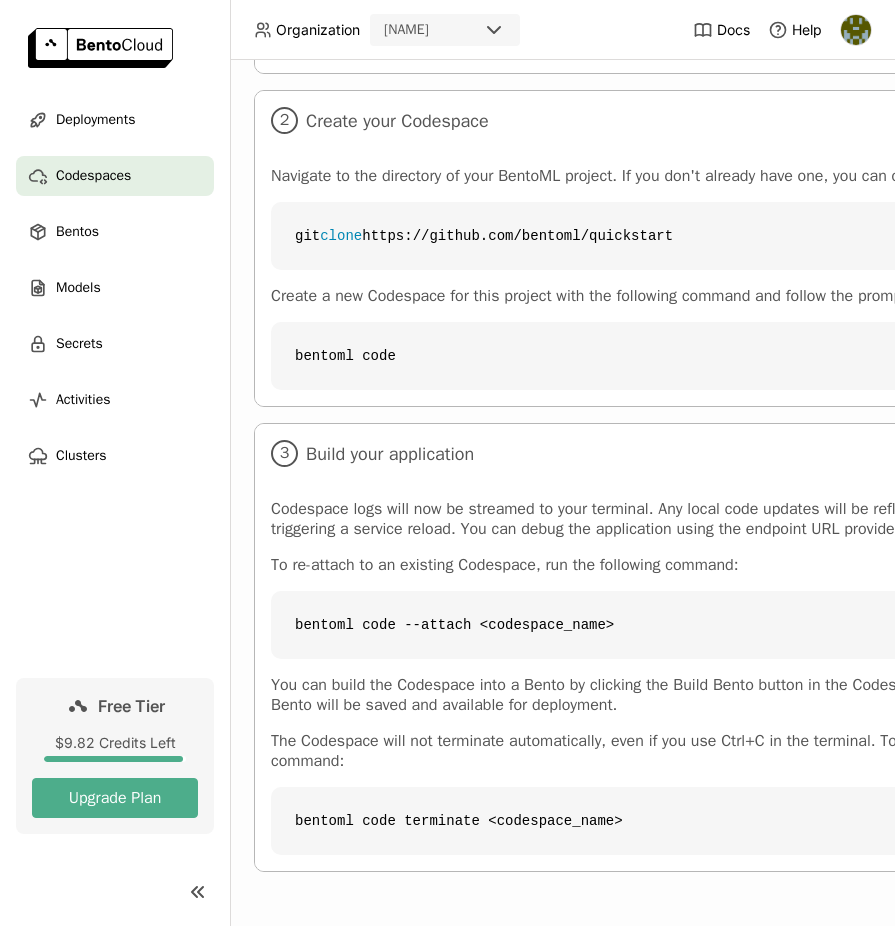 scroll, scrollTop: 0, scrollLeft: 0, axis: both 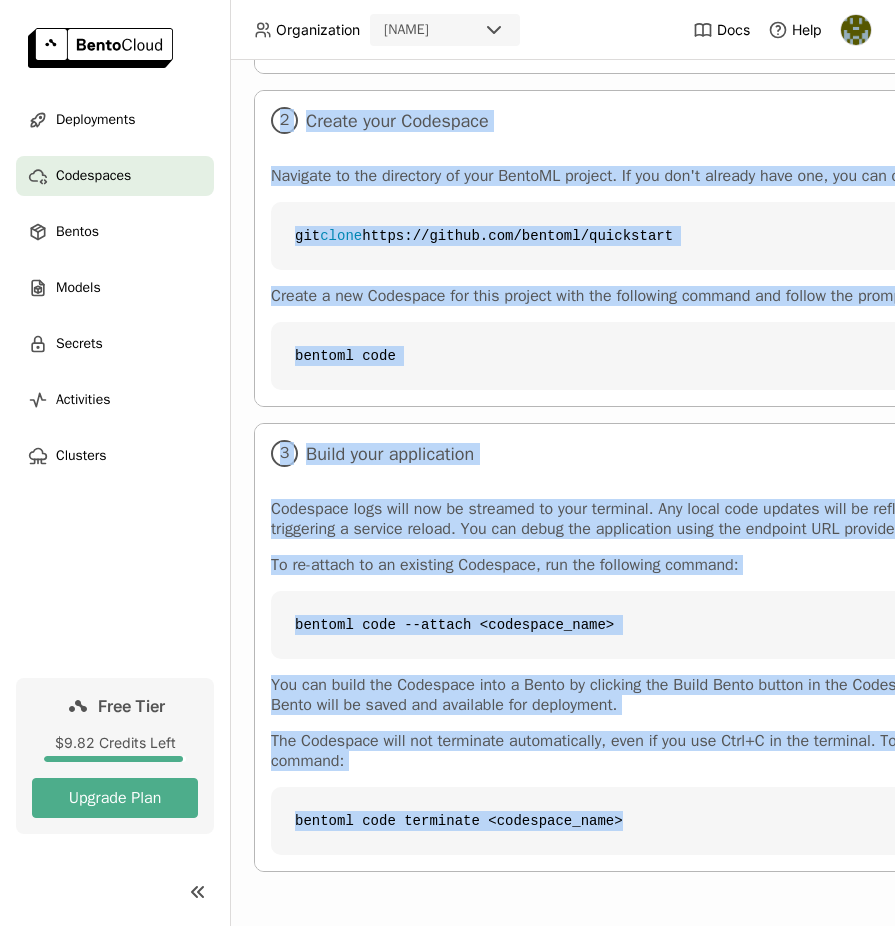drag, startPoint x: 287, startPoint y: 107, endPoint x: 754, endPoint y: 889, distance: 910.83093 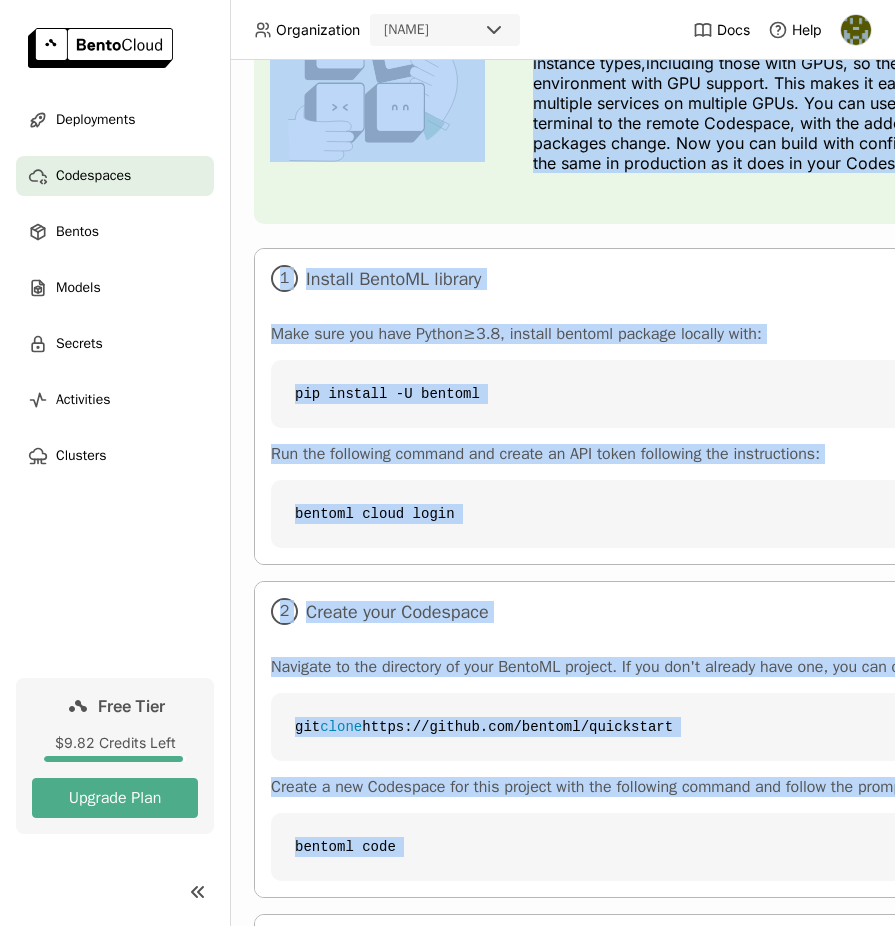 scroll, scrollTop: 0, scrollLeft: 0, axis: both 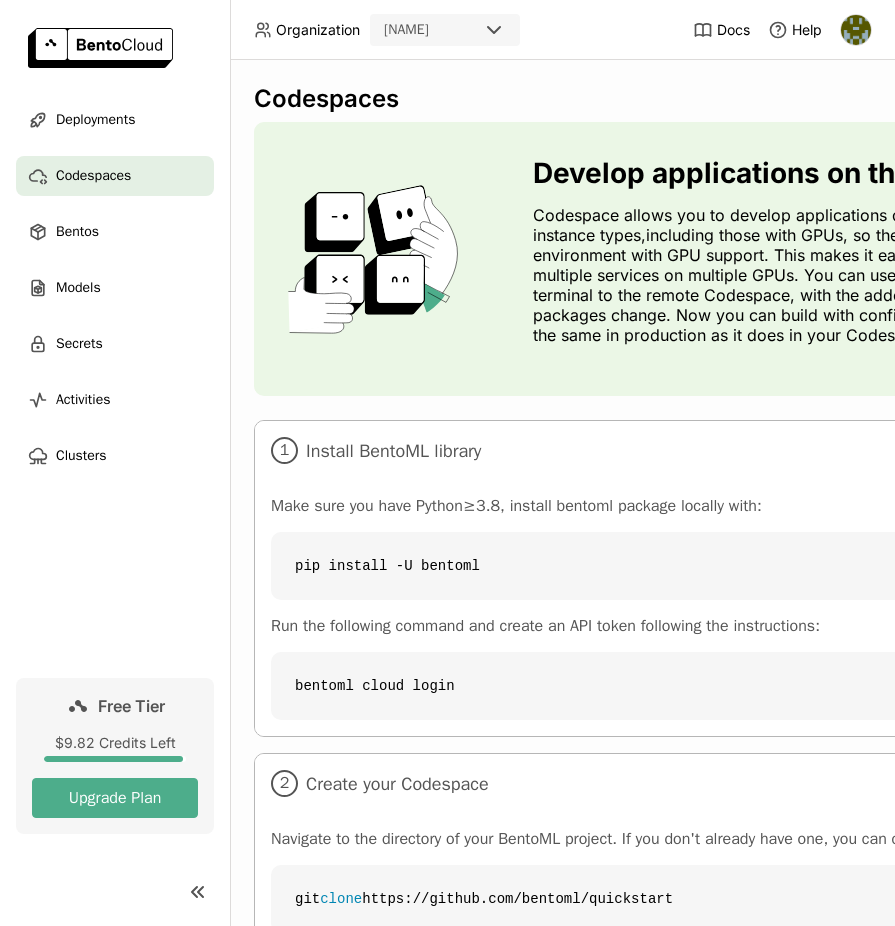 click on "Organization [NAME] Docs Help" at bounding box center [447, 30] 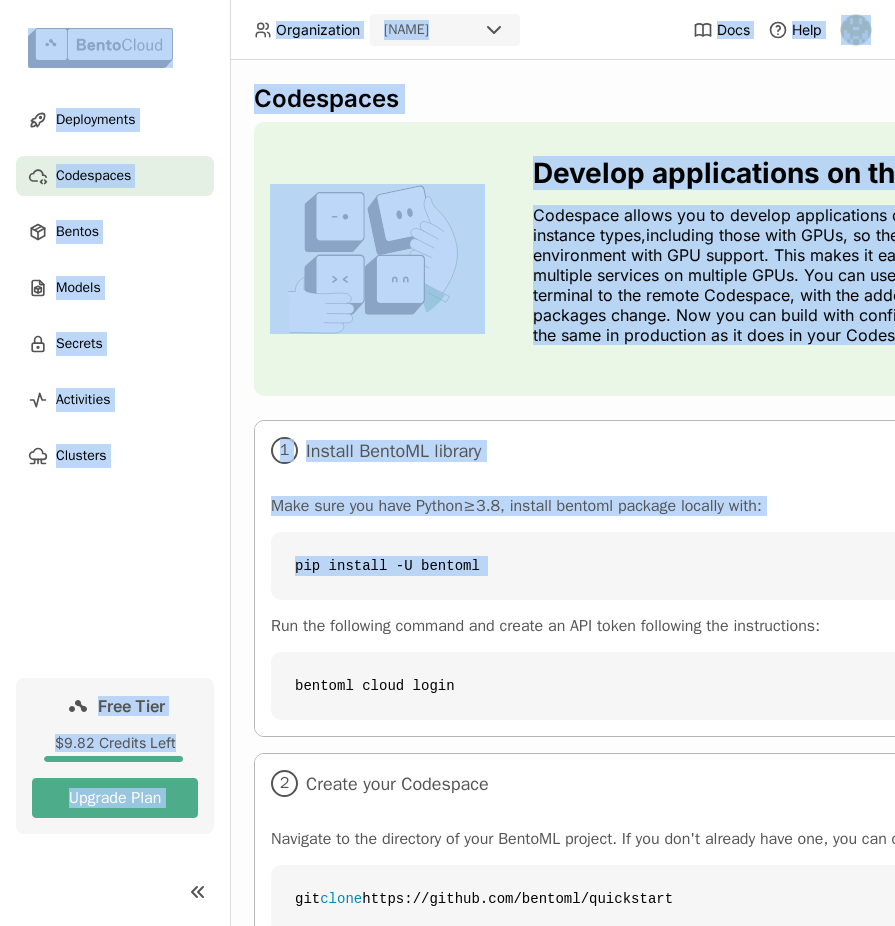 drag, startPoint x: 245, startPoint y: 10, endPoint x: 572, endPoint y: 575, distance: 652.80475 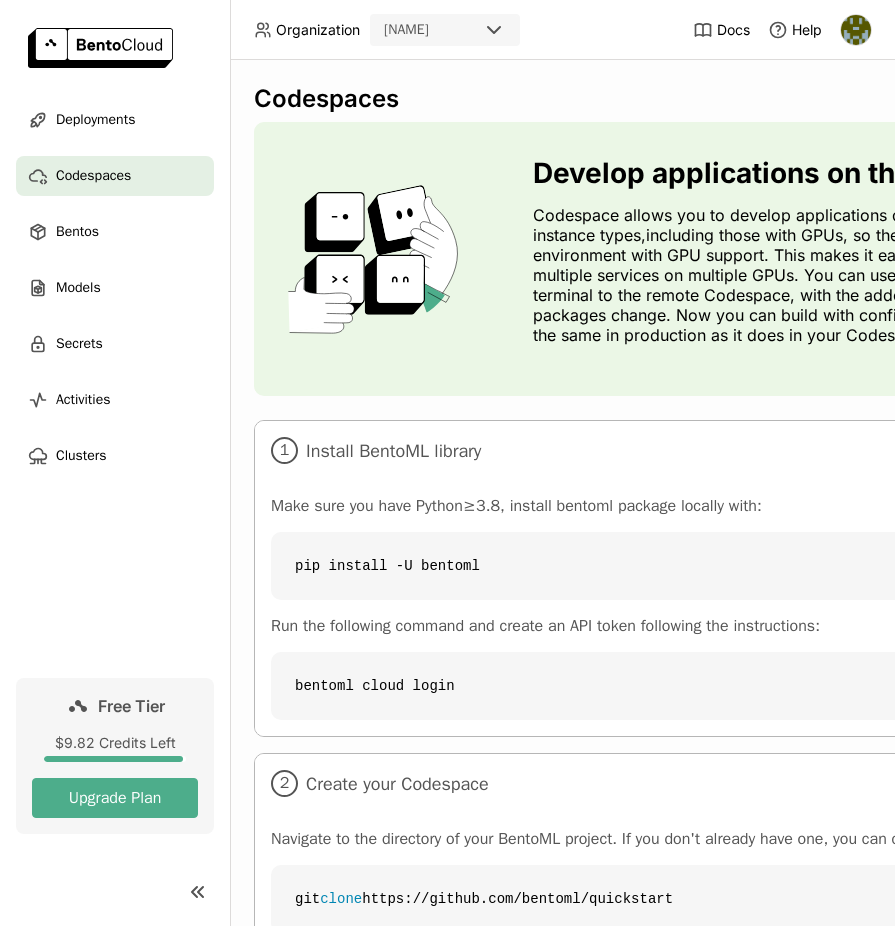 click on "Organization [NAME]" at bounding box center (387, 30) 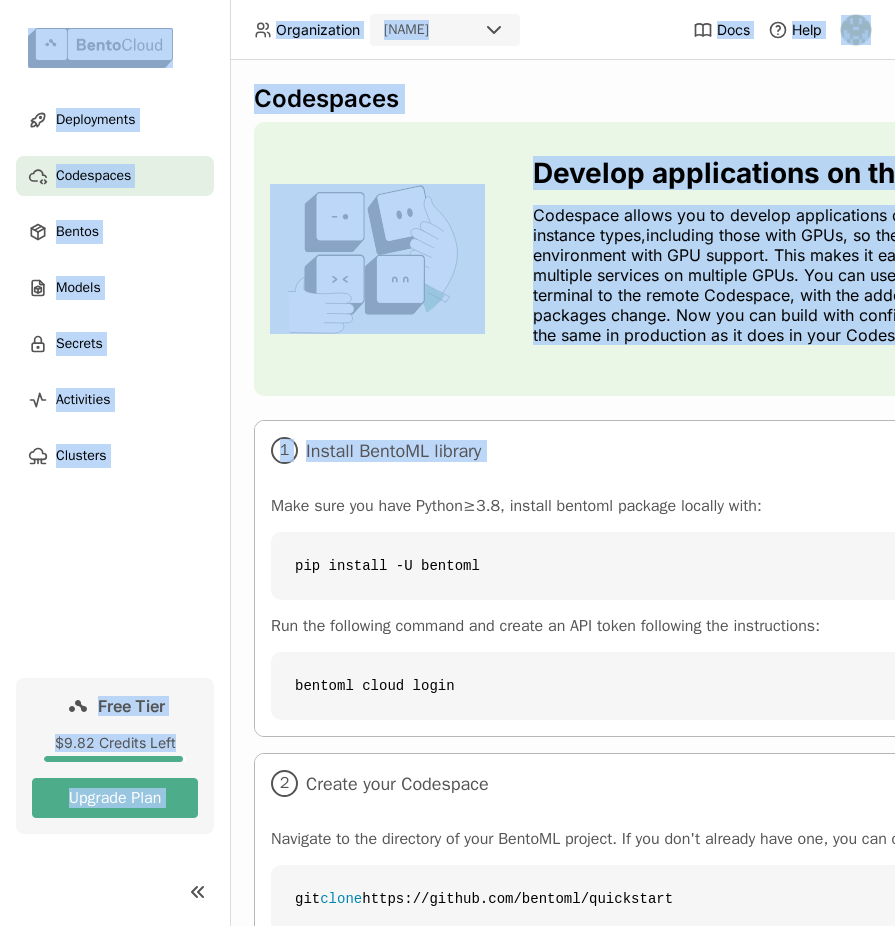 drag, startPoint x: 511, startPoint y: 315, endPoint x: 721, endPoint y: 484, distance: 269.55704 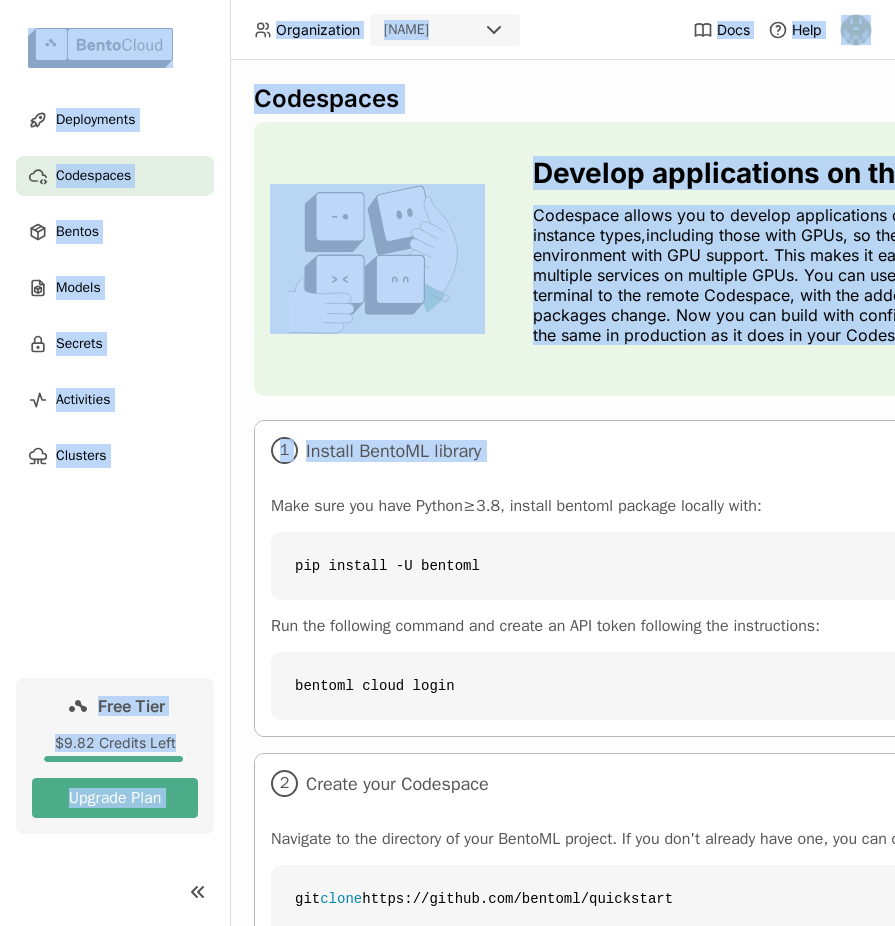 click on "Codespaces Develop applications on the cloud Codespace allows you to develop applications directly in the cloud, with access a variety of instance types,including those with GPUs, so there's no need to set up a local development environment with GPU support. This makes it easy to develop and run applications across multiple services on multiple GPUs. You can use your preferred IDE and connect your terminal to the remote Codespace, with the added benefit of hot reloading when code or packages change. Now you can build with confidence, knowing your application will behave the same in production as it does in your Codespace. 1 Install BentoML library Make sure you have Python≥3.8, install bentoml package locally with: pip install -U bentoml Run the following command and create an API token following the instructions: bentoml cloud login 2 Create your Codespace Navigate to the directory of your BentoML project. If you don't already have one, you can clone the quick start example: git clone bentoml code 3" at bounding box center (562, 493) 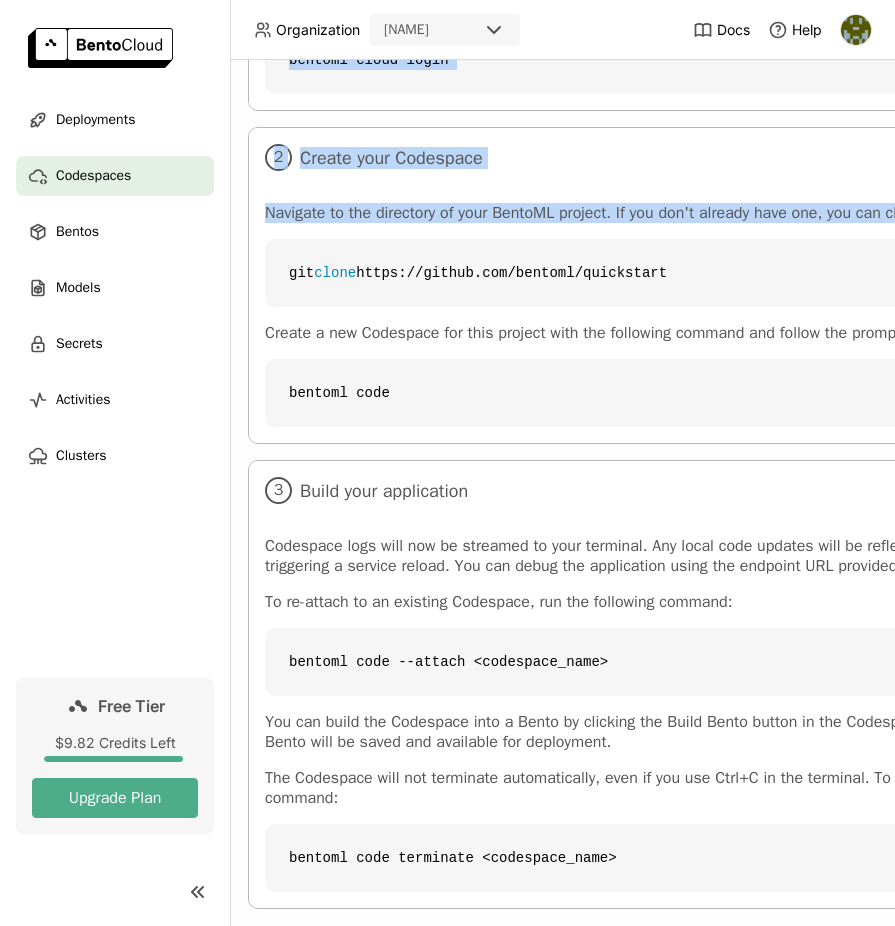 scroll, scrollTop: 663, scrollLeft: 6, axis: both 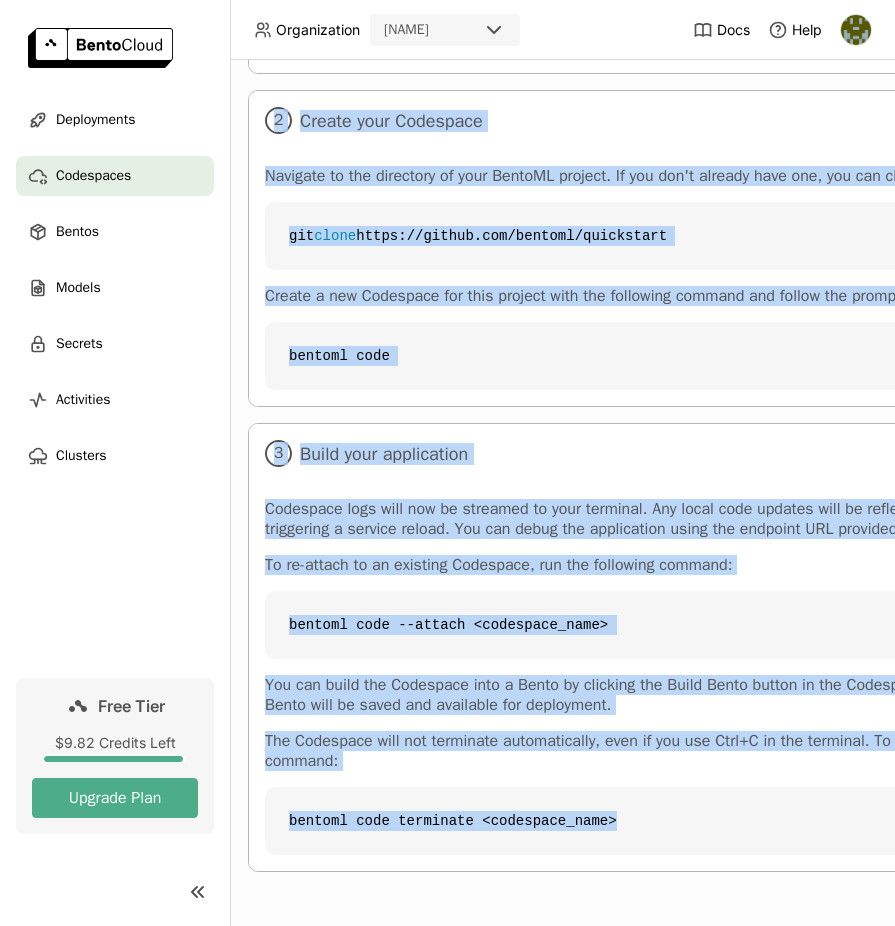 drag, startPoint x: 254, startPoint y: 92, endPoint x: 726, endPoint y: 823, distance: 870.1408 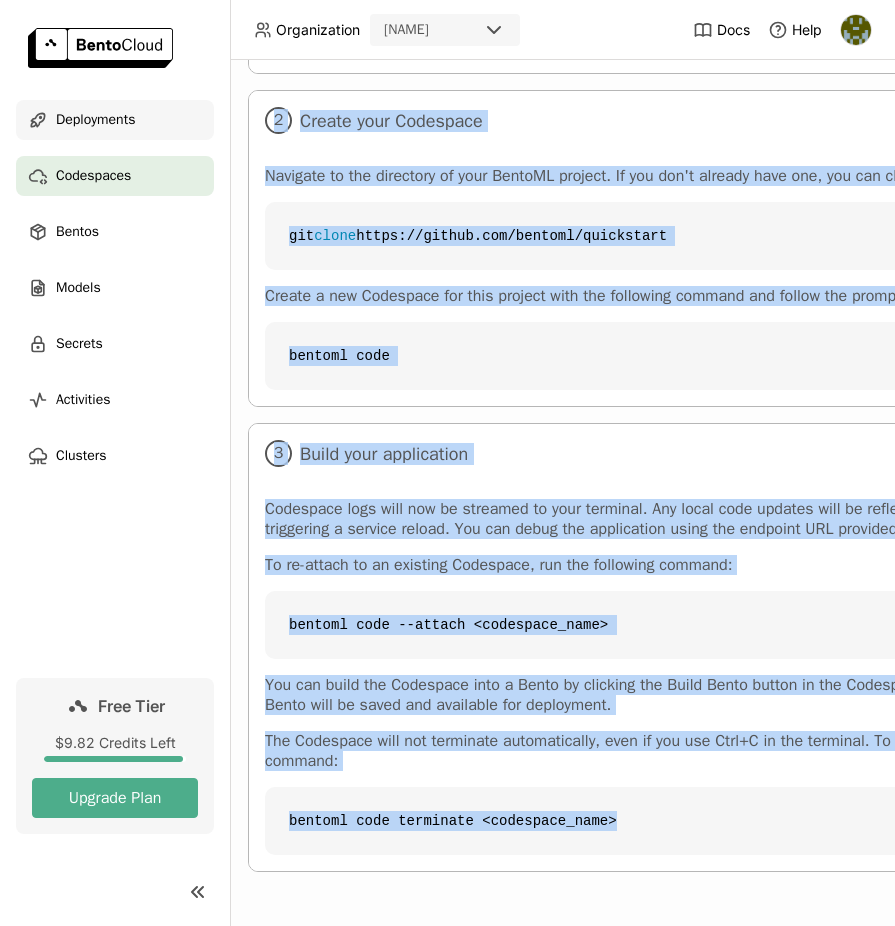 click on "Deployments" at bounding box center [95, 120] 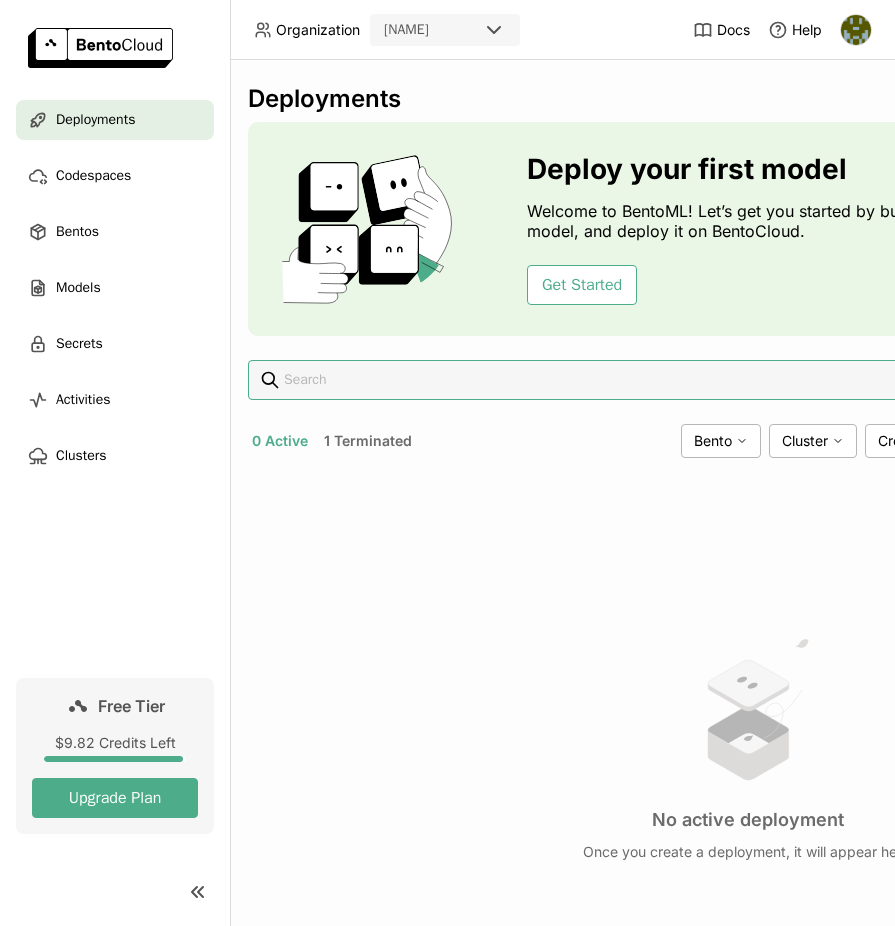 scroll, scrollTop: 0, scrollLeft: 17, axis: horizontal 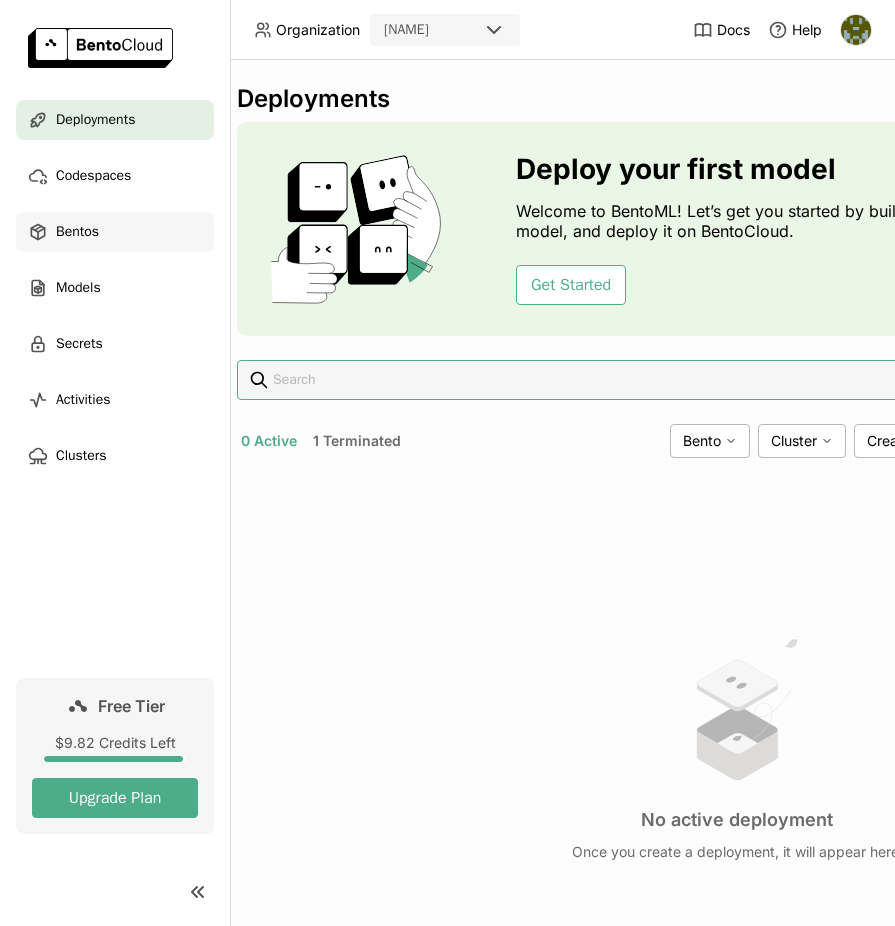 click on "Bentos" at bounding box center (115, 232) 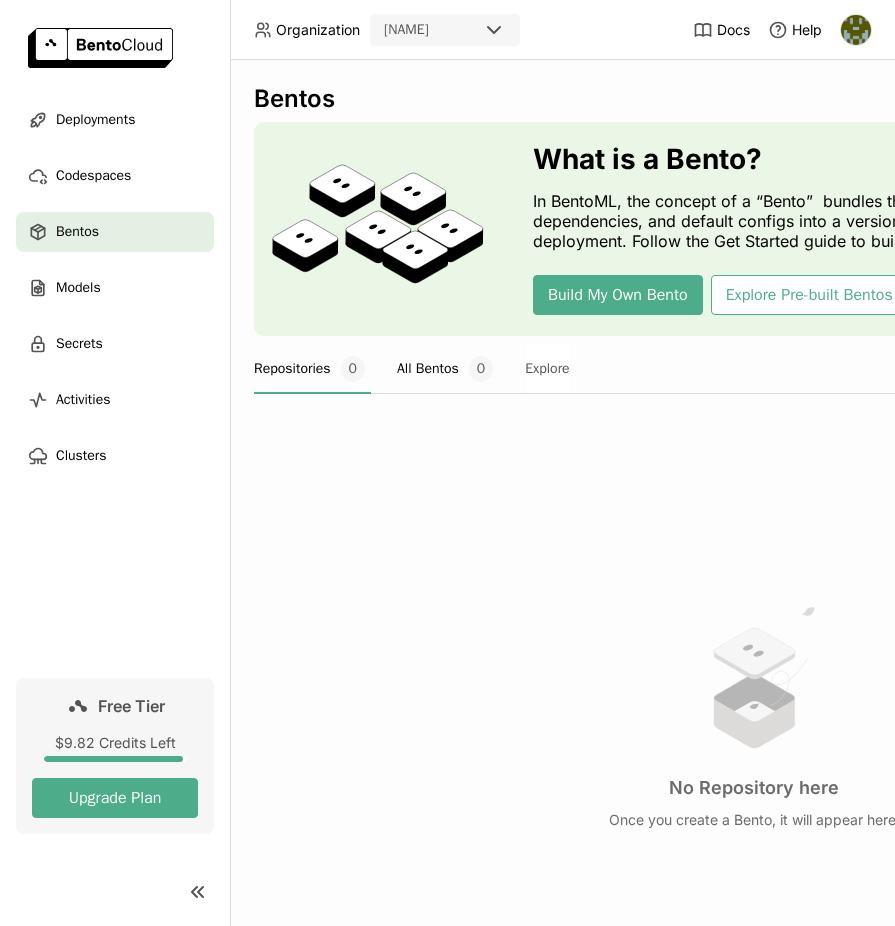 click on "All Bentos 0" at bounding box center (445, 369) 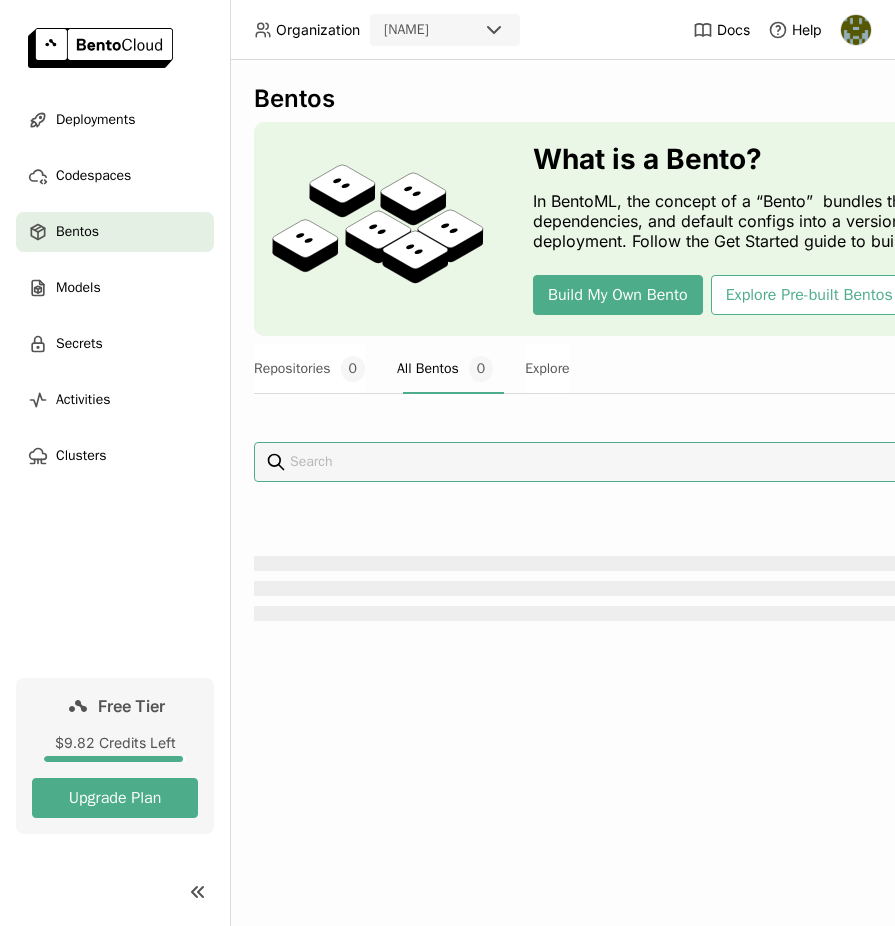 scroll, scrollTop: 0, scrollLeft: 60, axis: horizontal 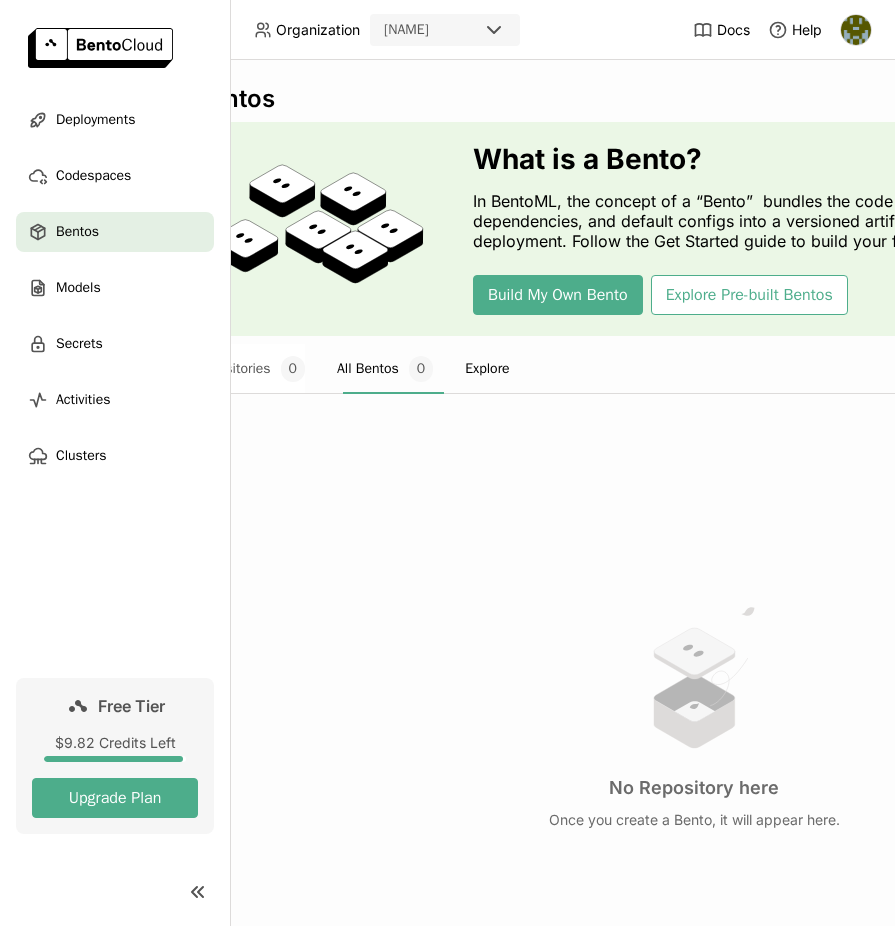 click on "Explore" at bounding box center [487, 369] 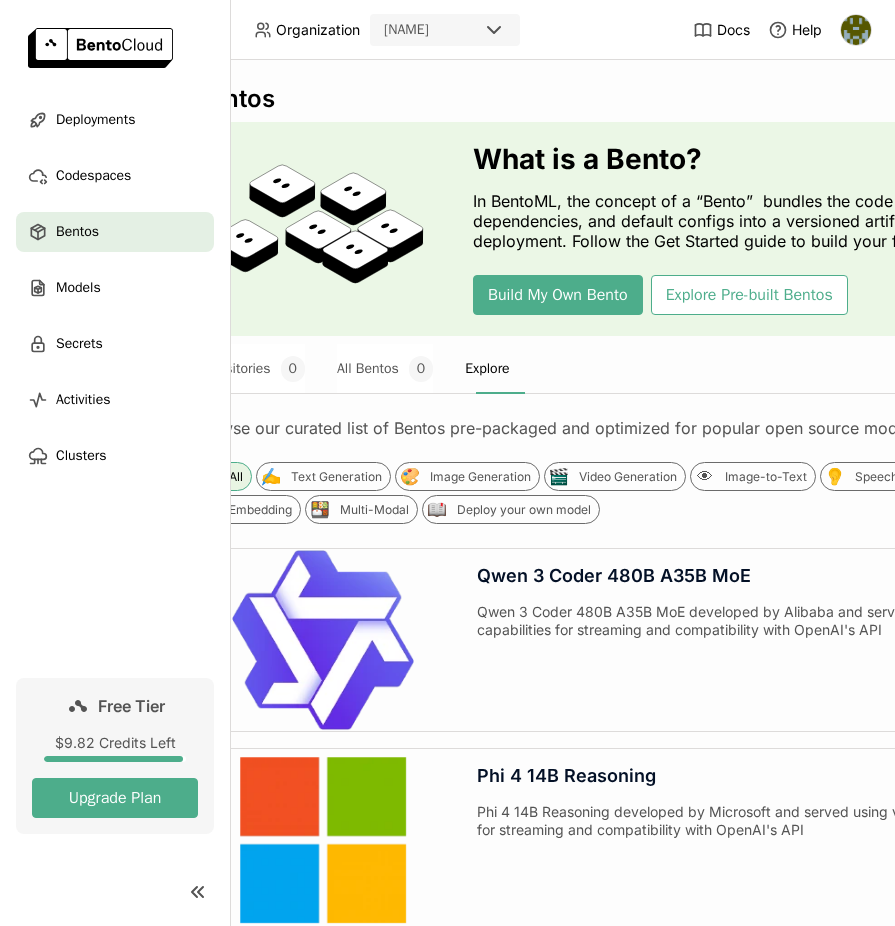 scroll, scrollTop: 0, scrollLeft: 0, axis: both 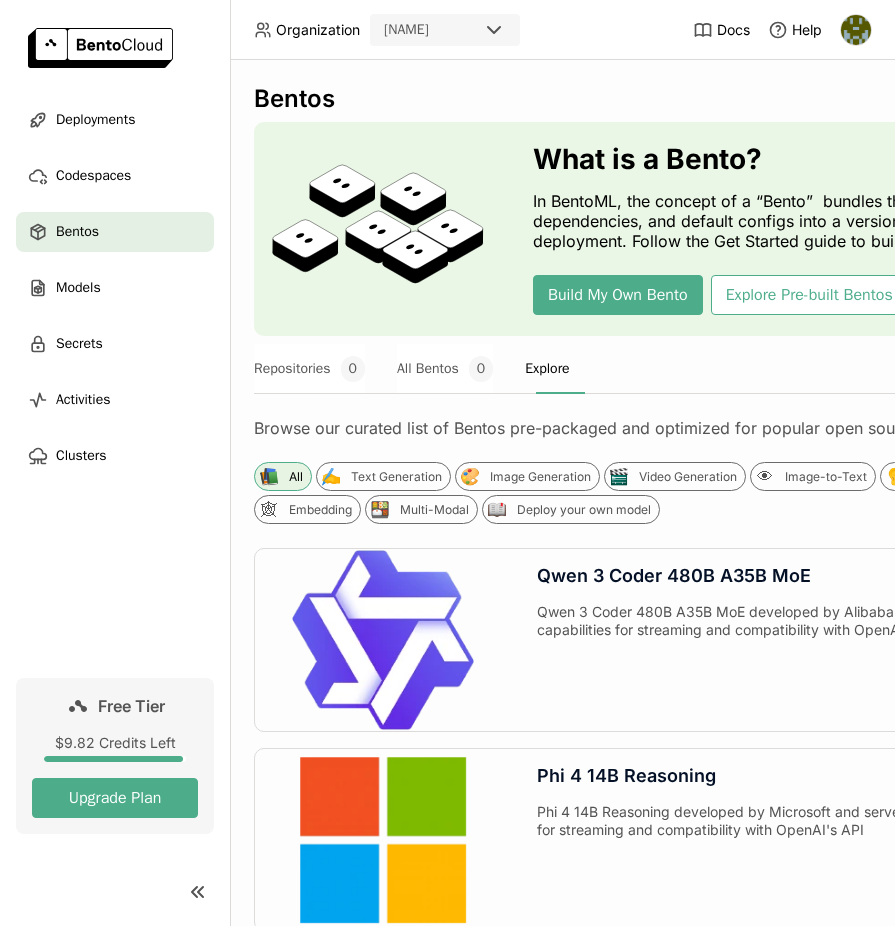 click on "Organization [NAME] Docs Help" at bounding box center (447, 30) 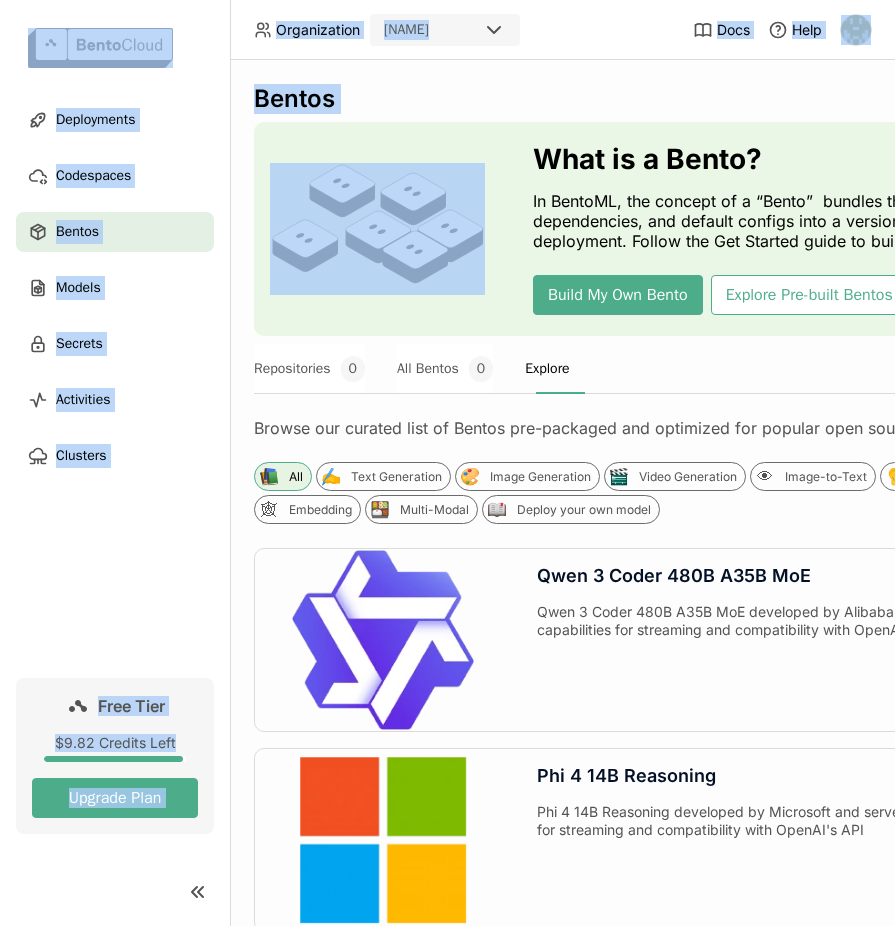 drag, startPoint x: 253, startPoint y: 9, endPoint x: 477, endPoint y: 165, distance: 272.96887 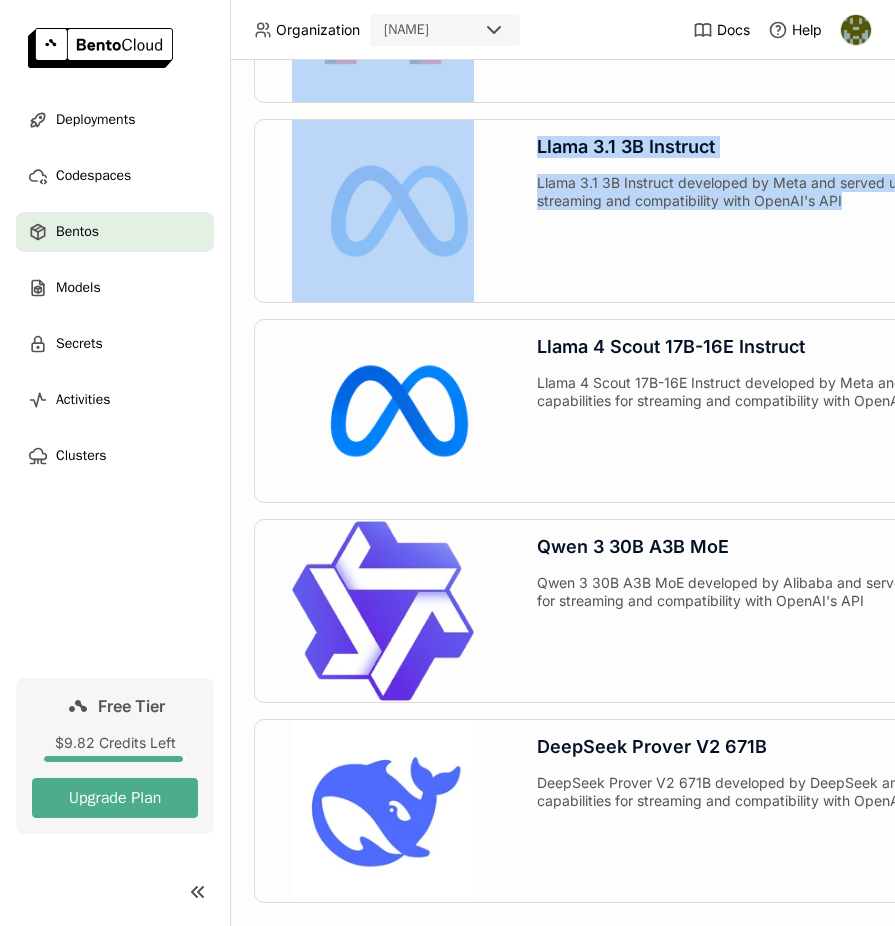 scroll, scrollTop: 4276, scrollLeft: 6, axis: both 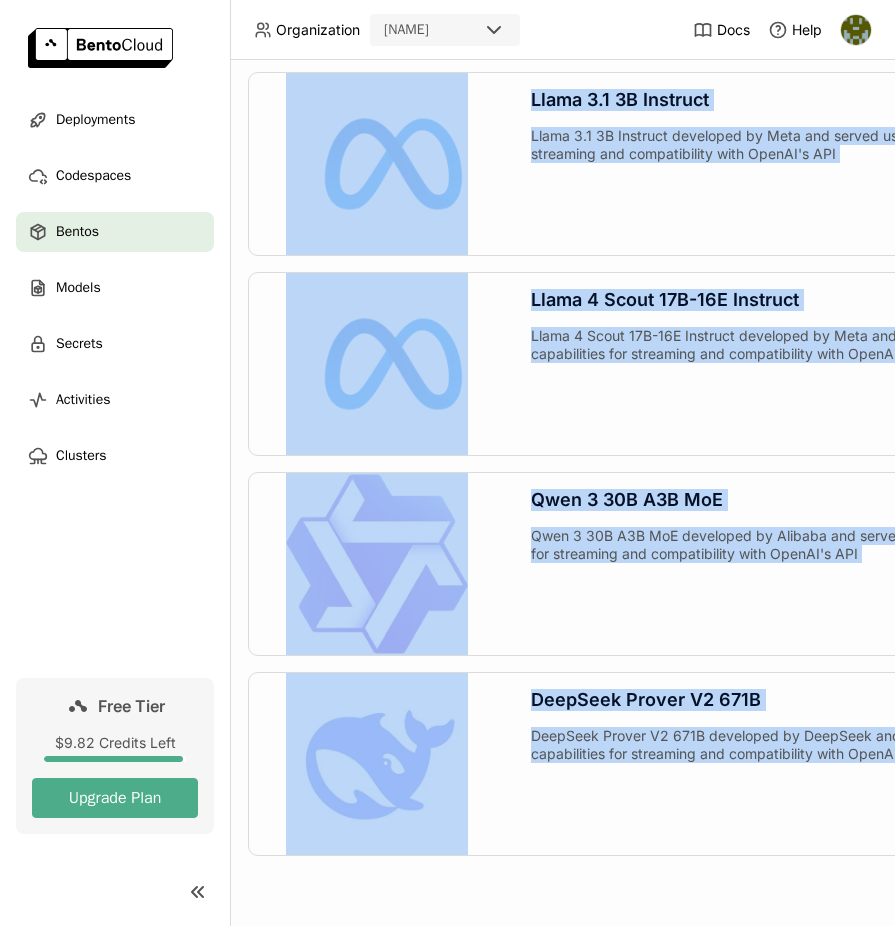 drag, startPoint x: 244, startPoint y: 80, endPoint x: 785, endPoint y: 808, distance: 907.00885 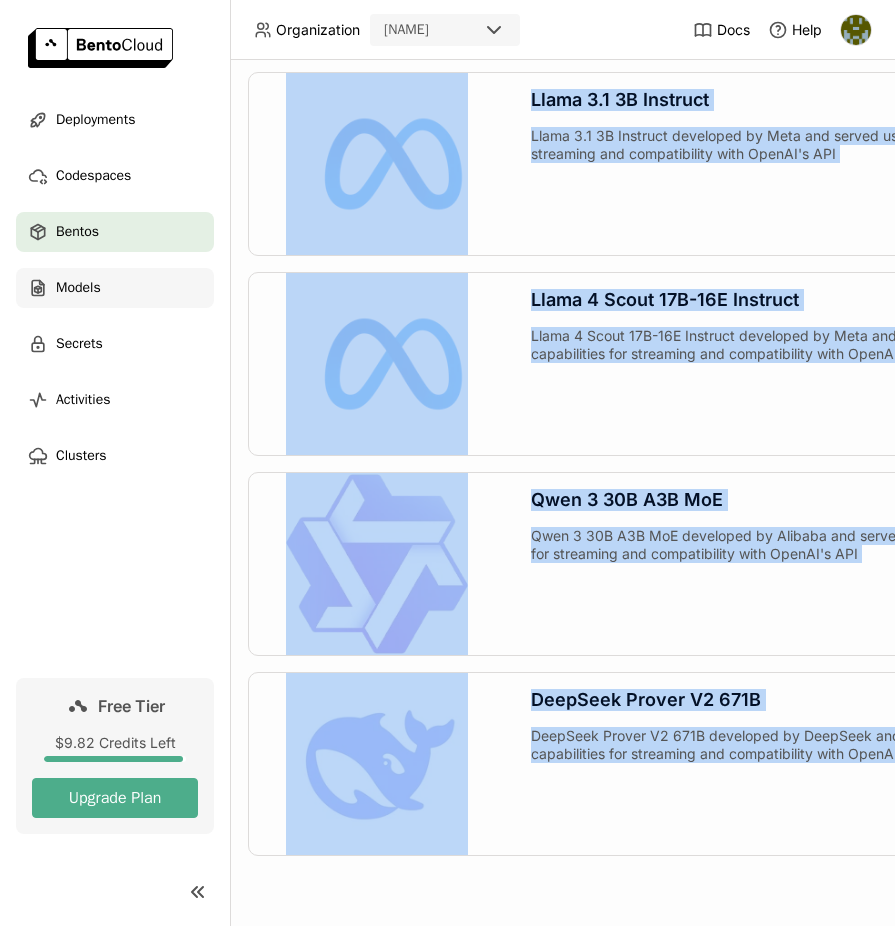 click on "Models" at bounding box center (115, 288) 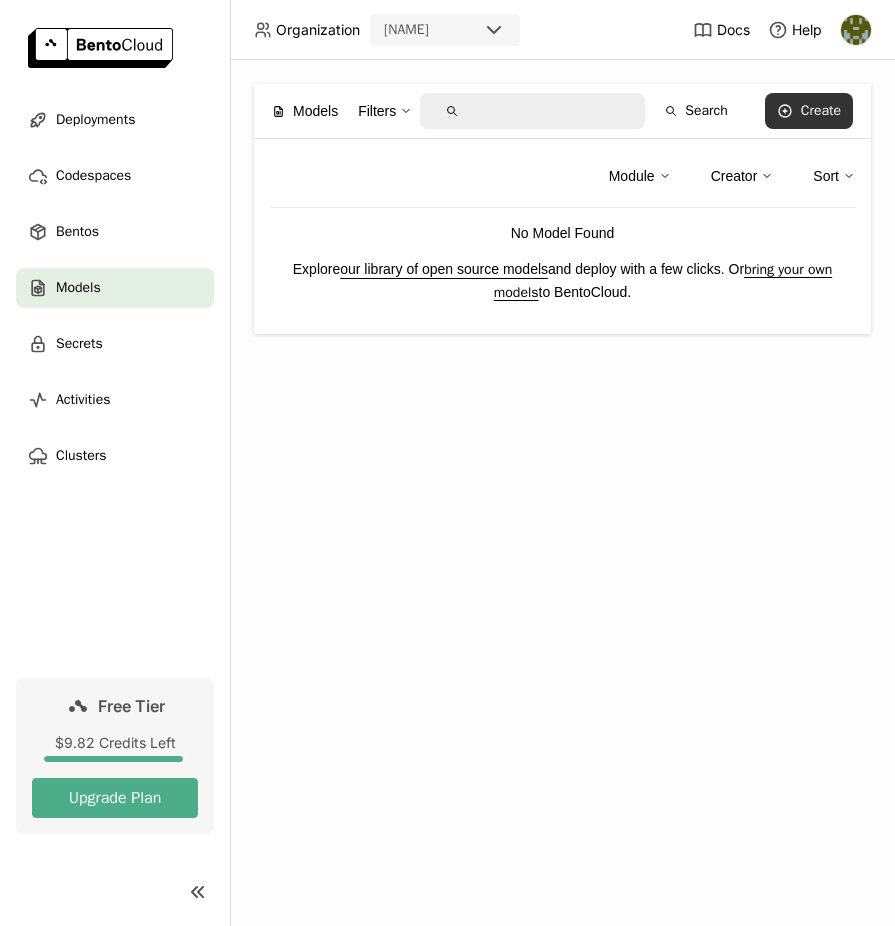 click on "Create" at bounding box center [821, 111] 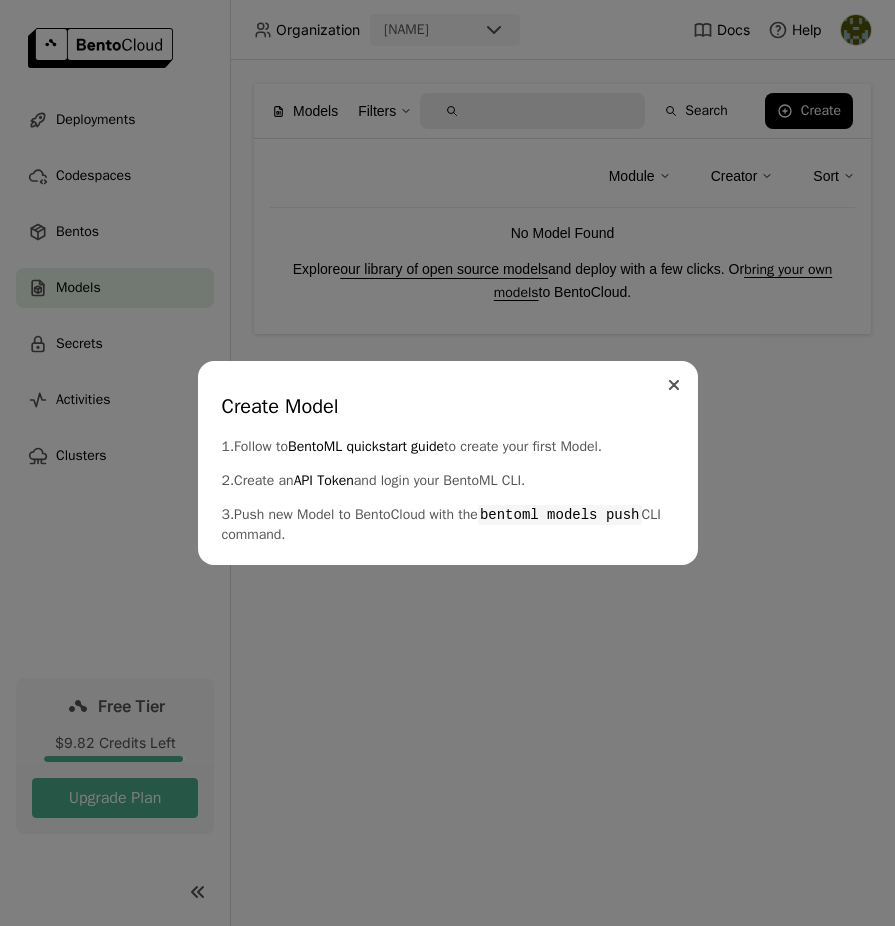 click at bounding box center [674, 385] 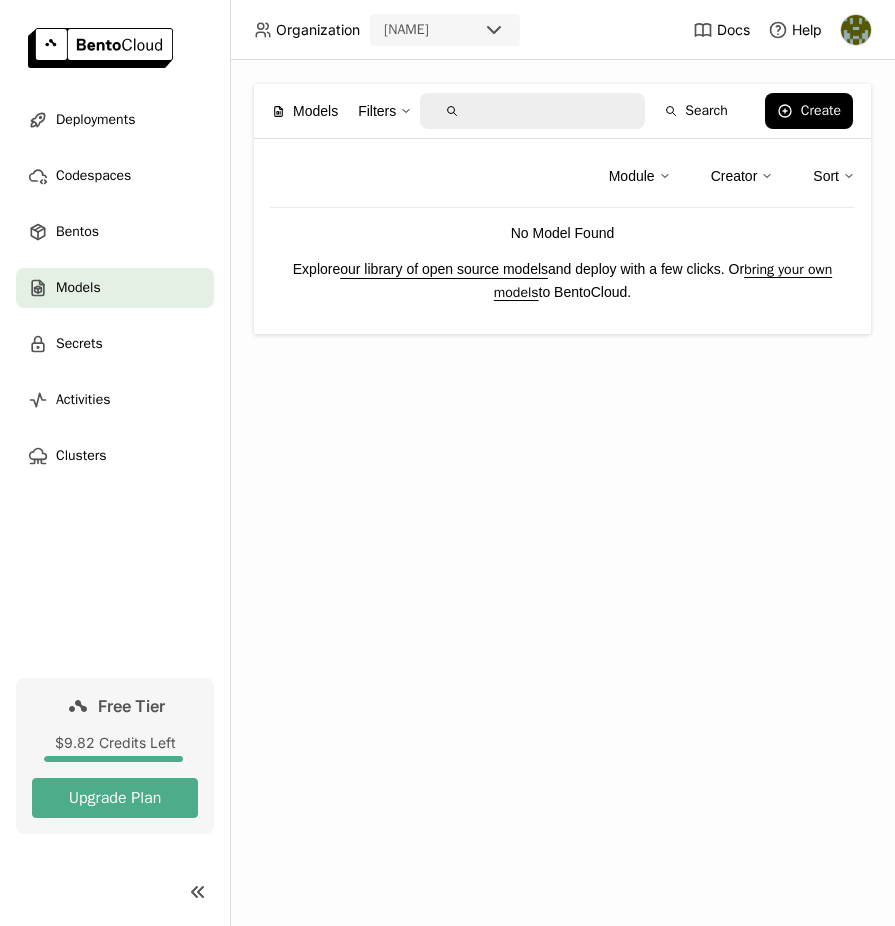 click on "Sort" at bounding box center (834, 176) 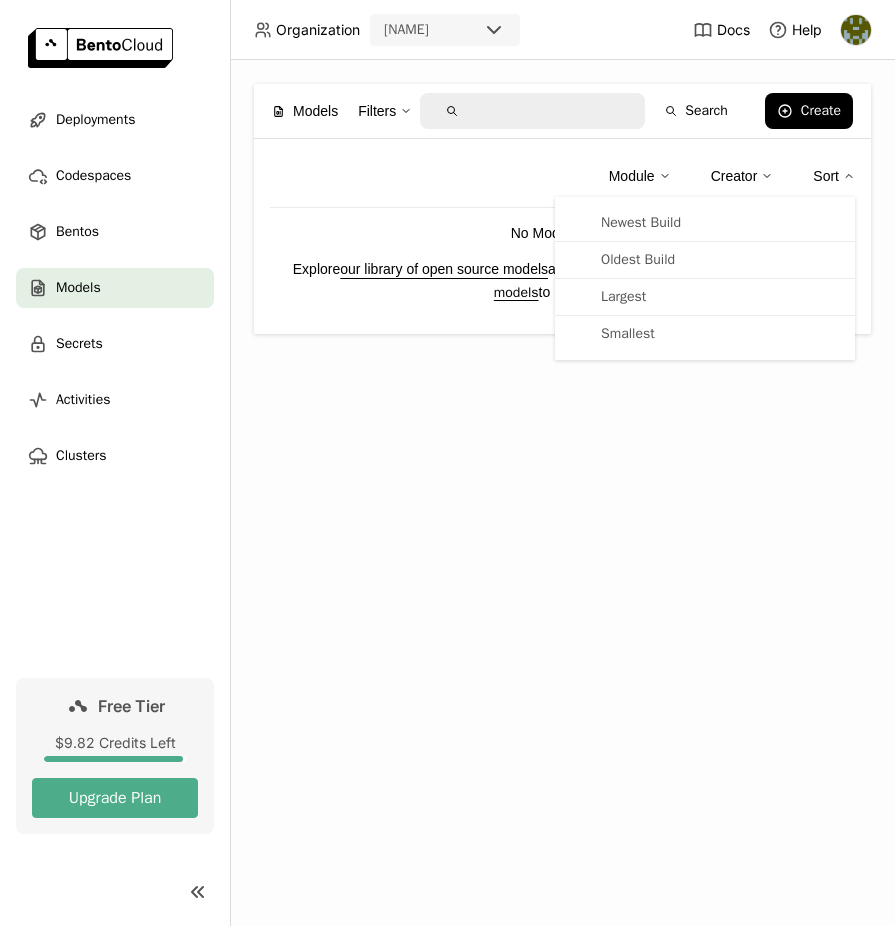 click on "Creator" at bounding box center [734, 176] 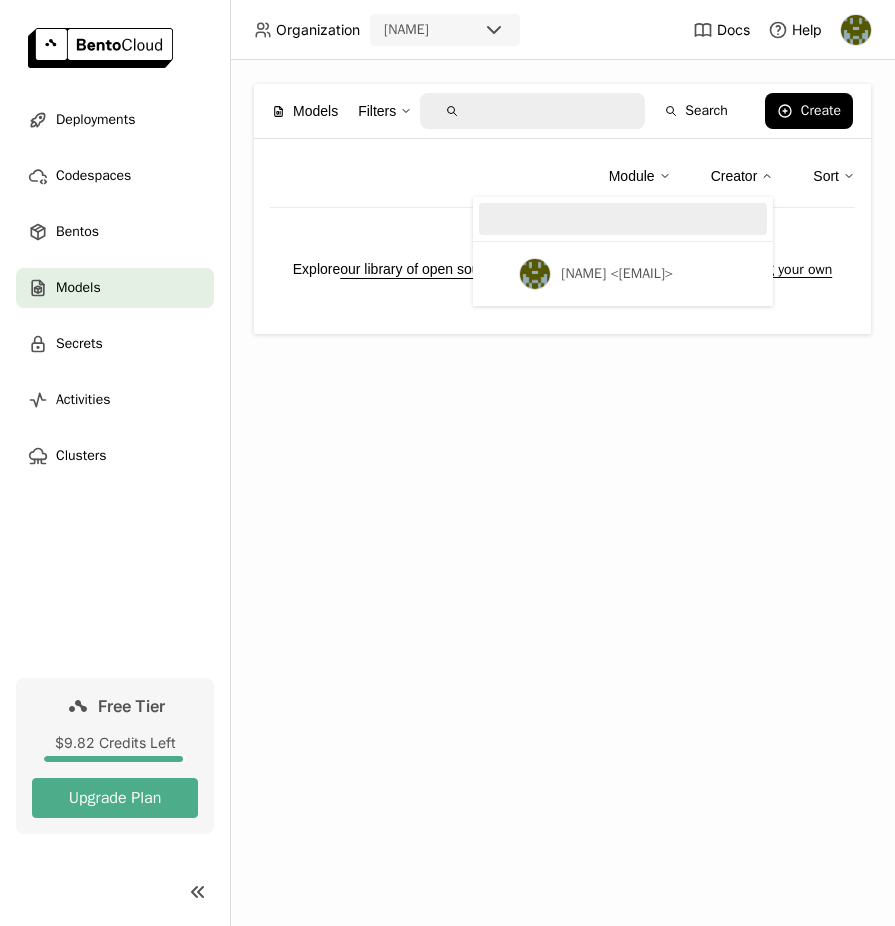 click on "Module" at bounding box center [632, 176] 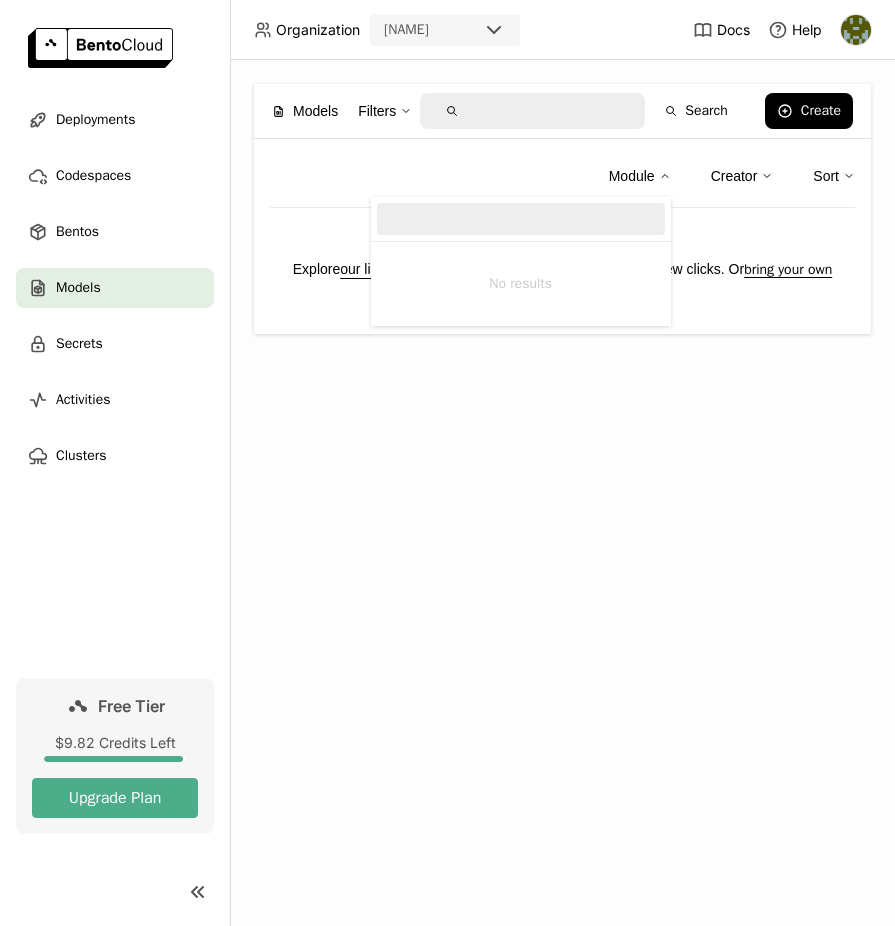 click on "Module No results Creator Sort No Model Found Explore  our library of open source models  and deploy with a few clicks. Or  bring your own models  to BentoCloud." at bounding box center [562, 236] 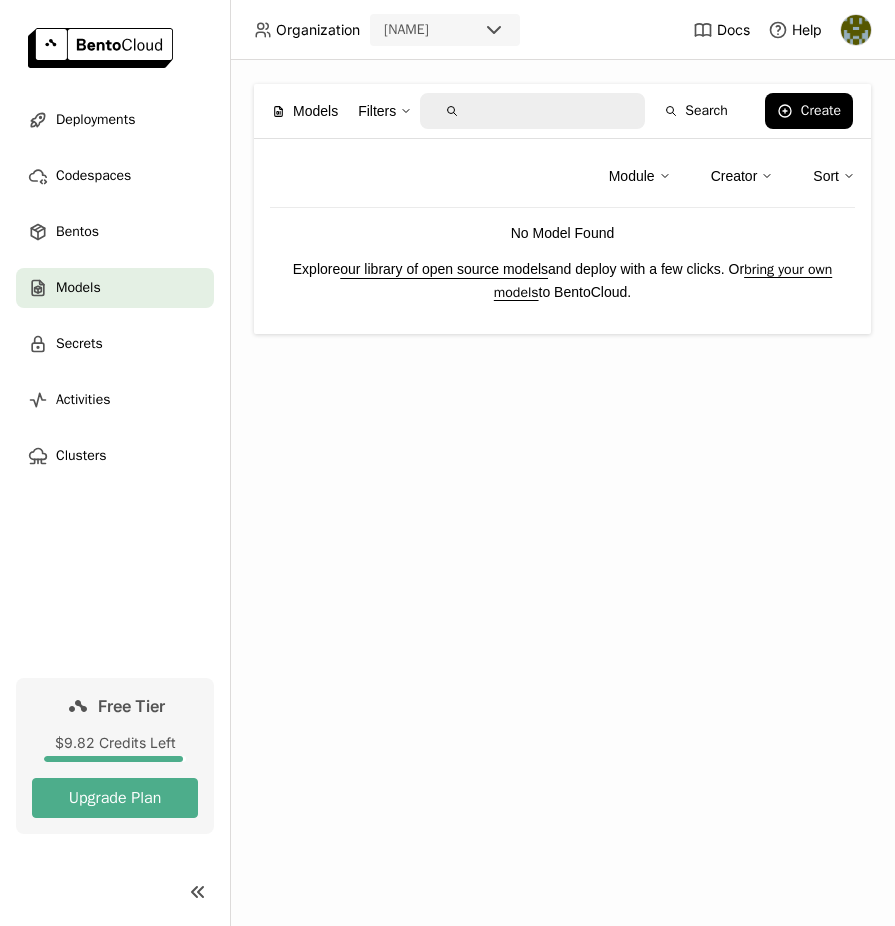 click on "Sort" at bounding box center [826, 176] 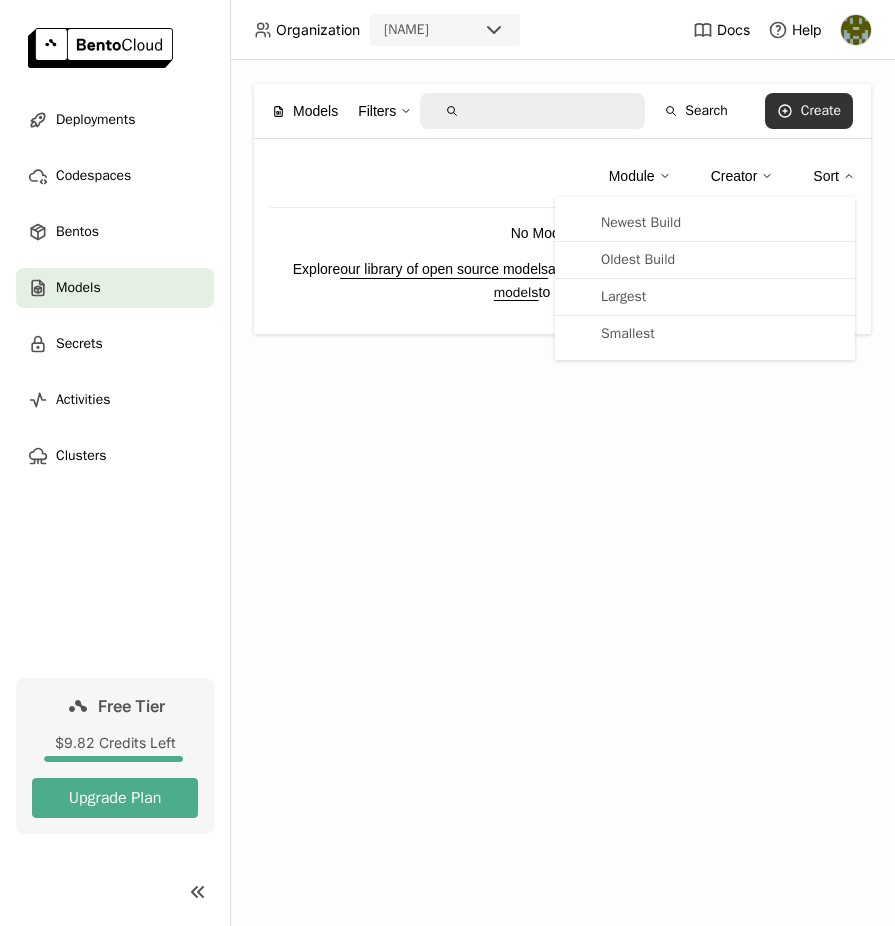 click on "Create" at bounding box center (821, 111) 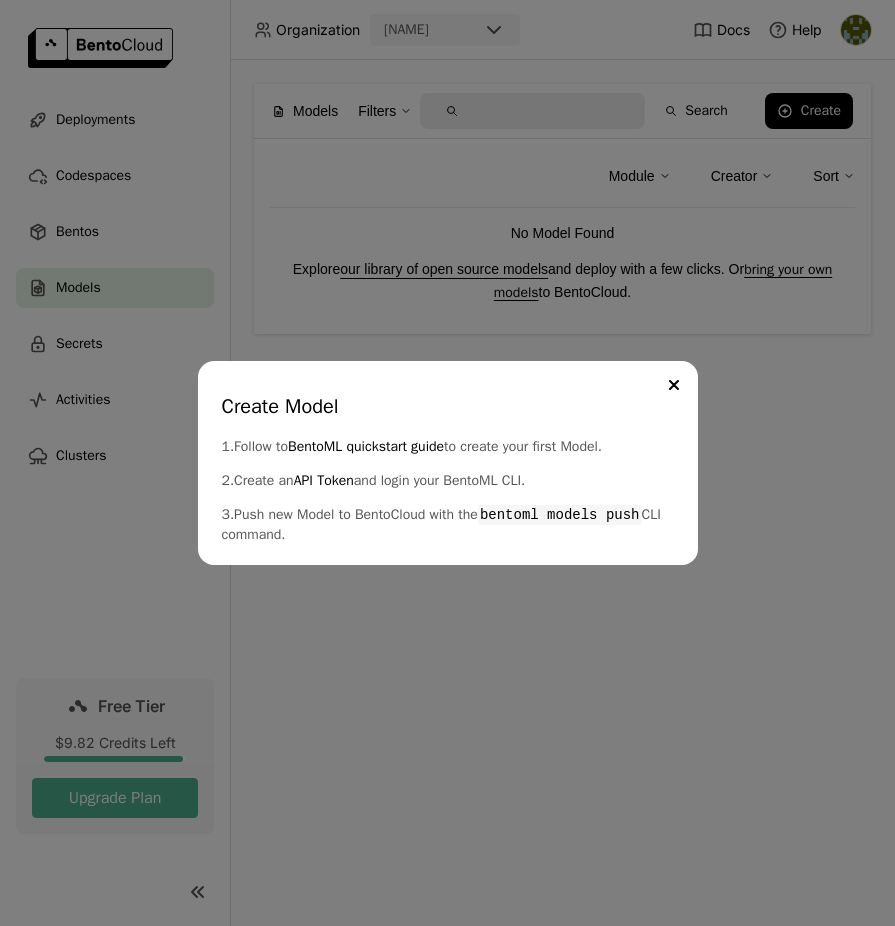 click on "Create Model 1.  Follow to  BentoML quickstart guide  to create your first Model. 2.  Create an  API Token  and login your BentoML CLI. 3.  Push new Model to BentoCloud with the  bentoml models push  CLI command." at bounding box center (448, 463) 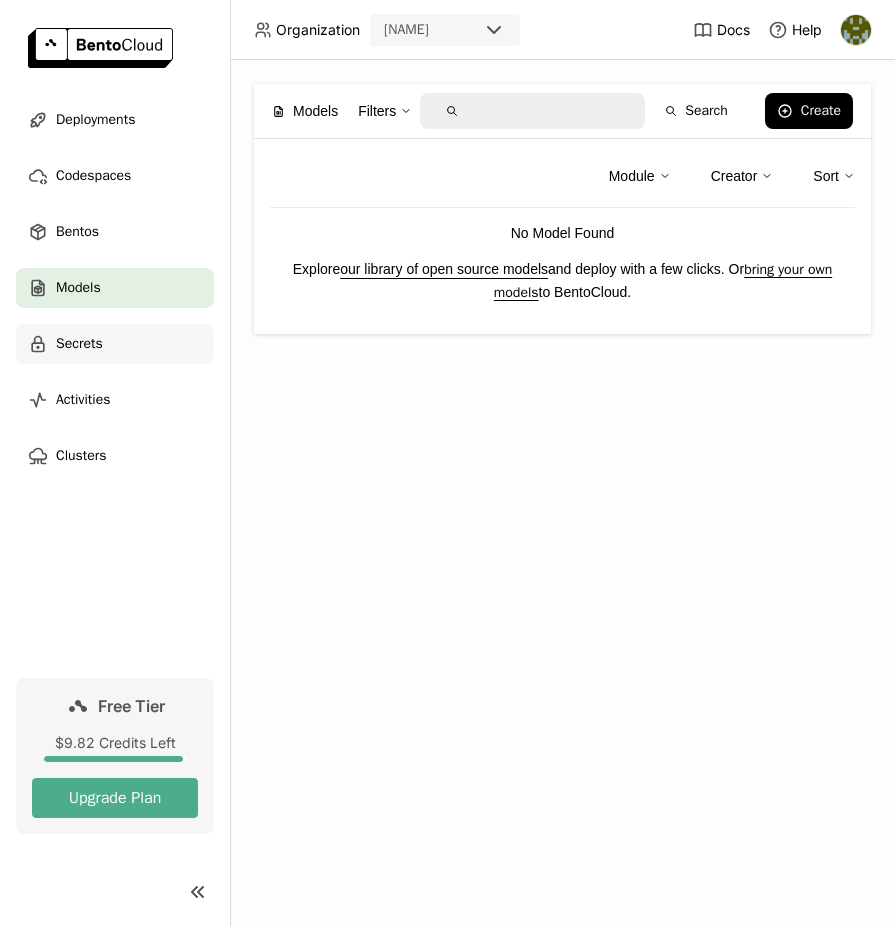 click on "Secrets" at bounding box center (115, 344) 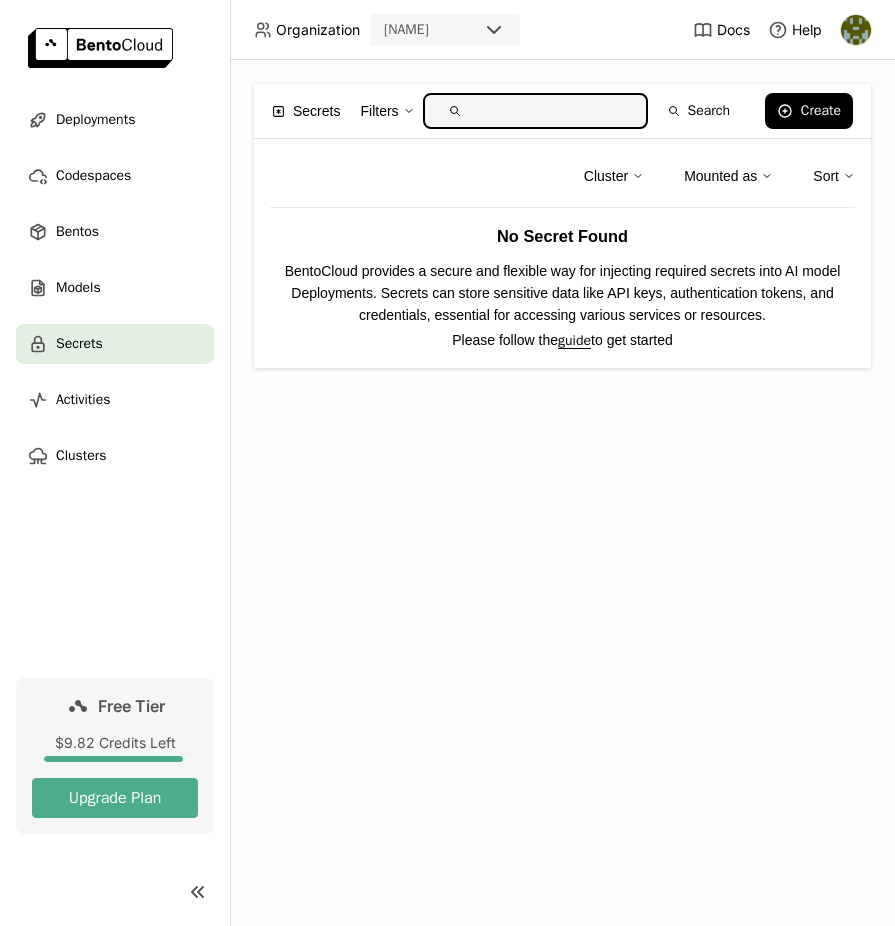 click on "Filters Search Create" at bounding box center [606, 111] 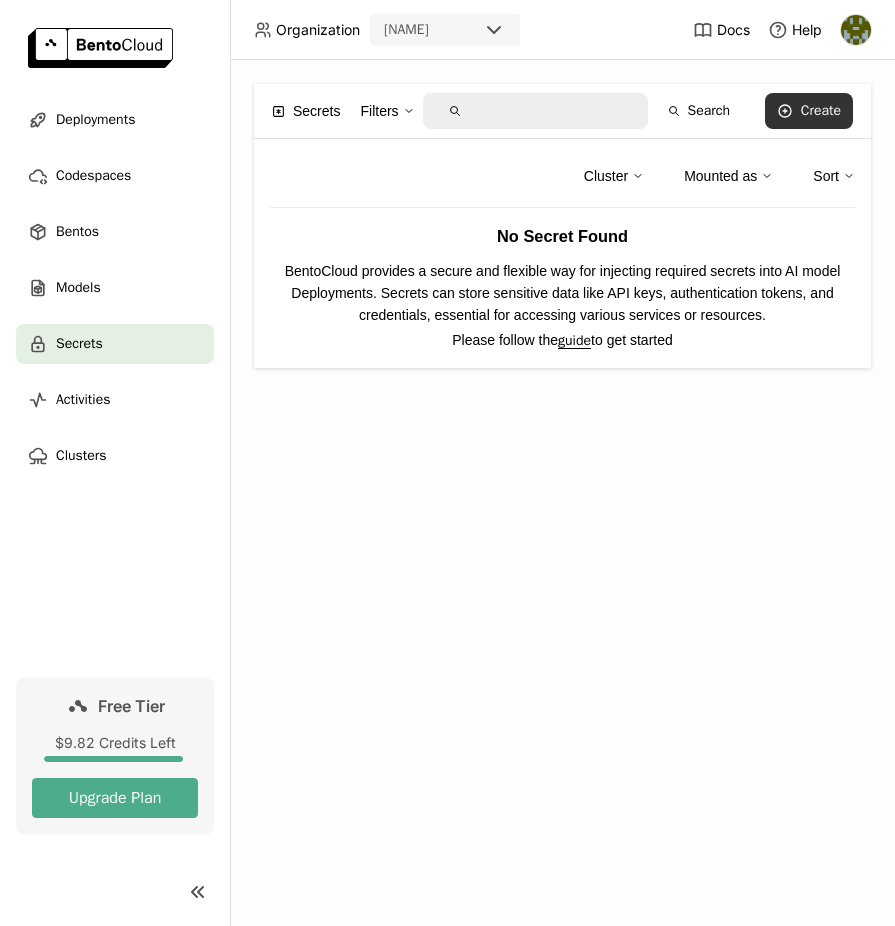 click on "Create" at bounding box center [809, 111] 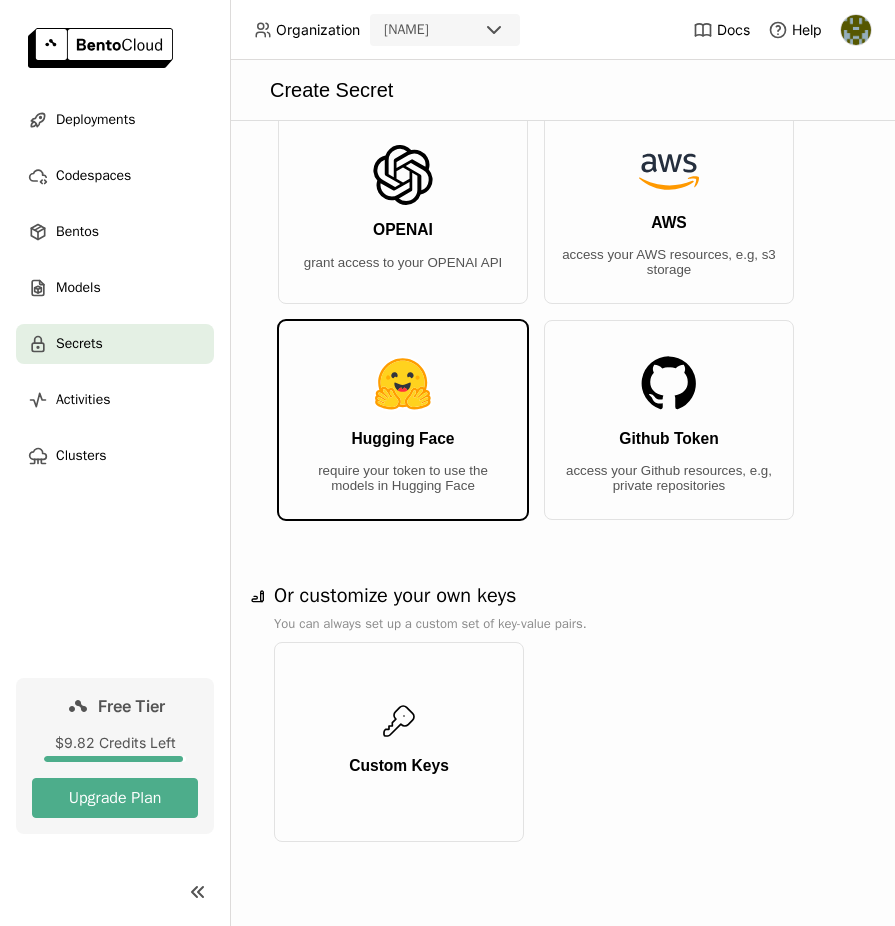 scroll, scrollTop: 0, scrollLeft: 0, axis: both 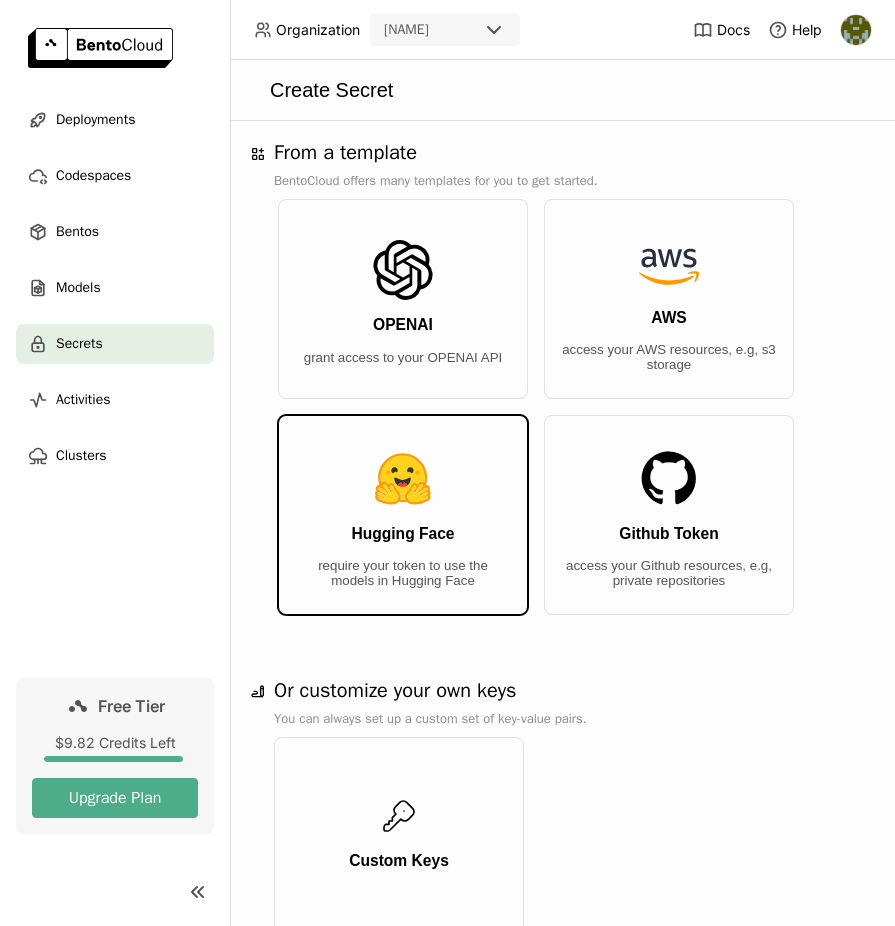 click on "Hugging Face require your token to use the models in Hugging Face" at bounding box center [403, 515] 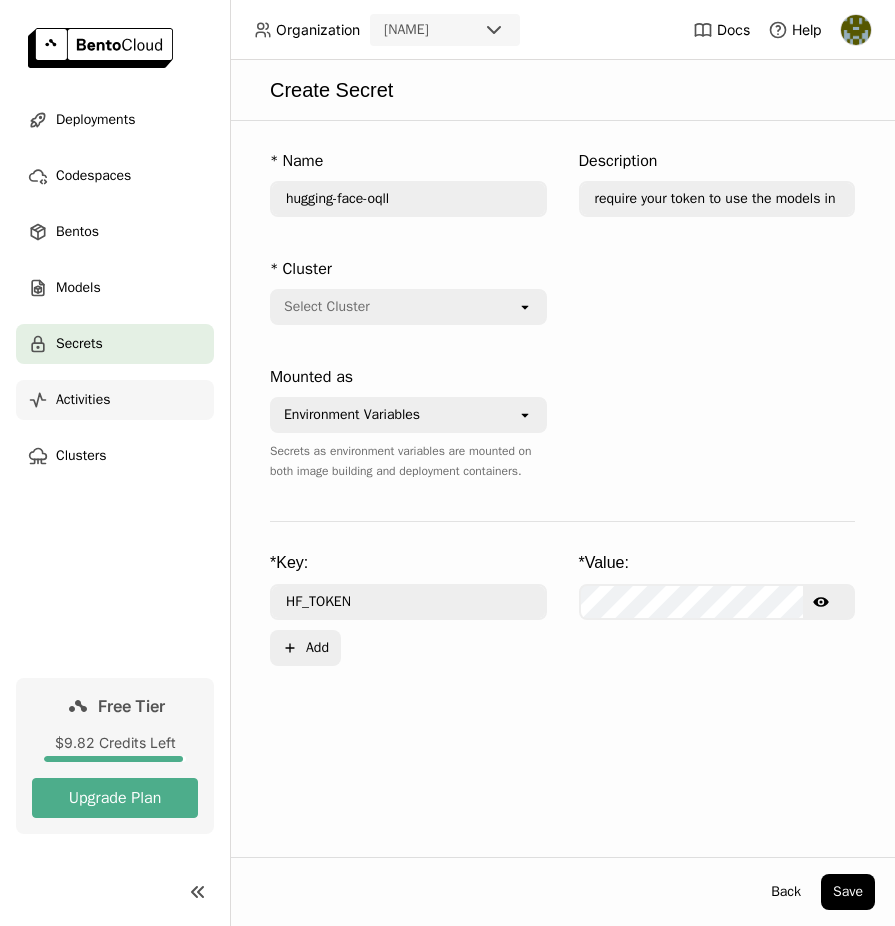 click on "Activities" at bounding box center (83, 400) 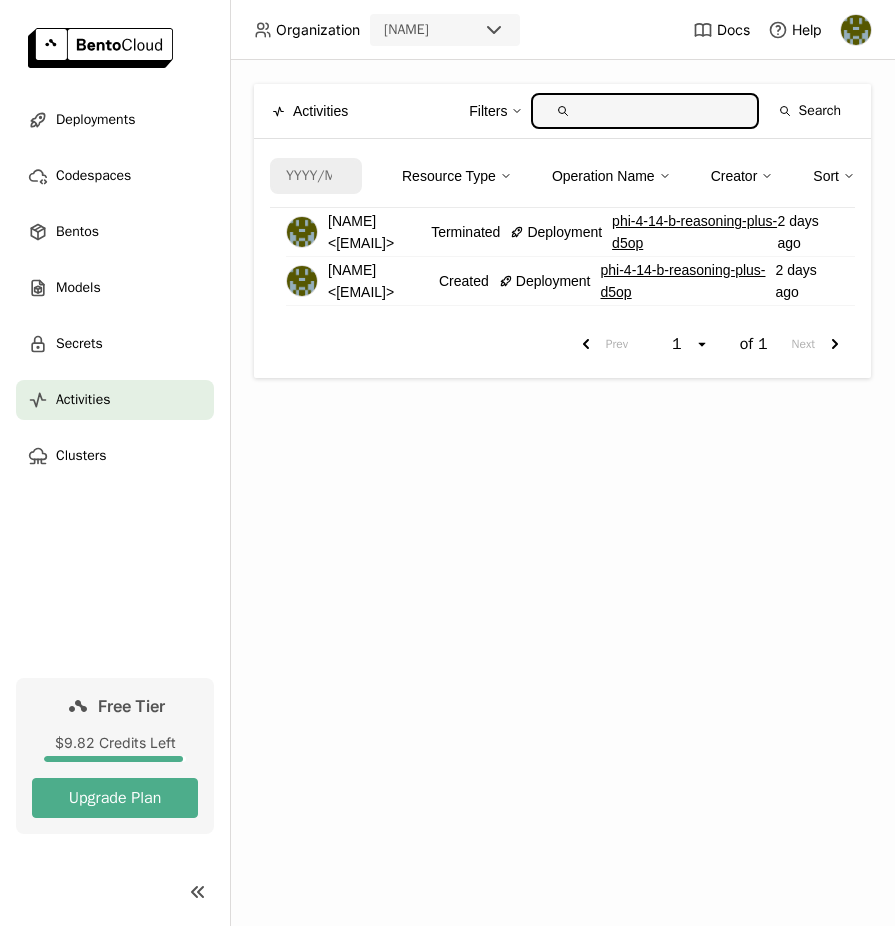 click on "Deployments Codespaces Bentos Models Secrets Activities Clusters" at bounding box center (115, 389) 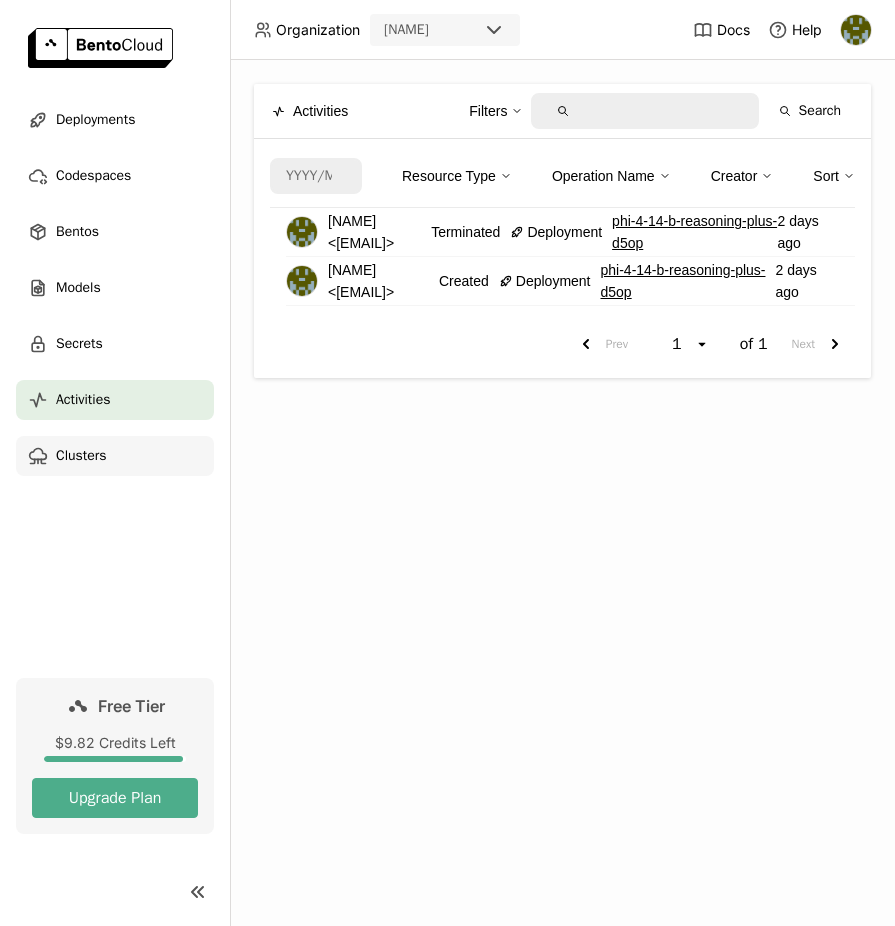 click on "Clusters" at bounding box center (115, 456) 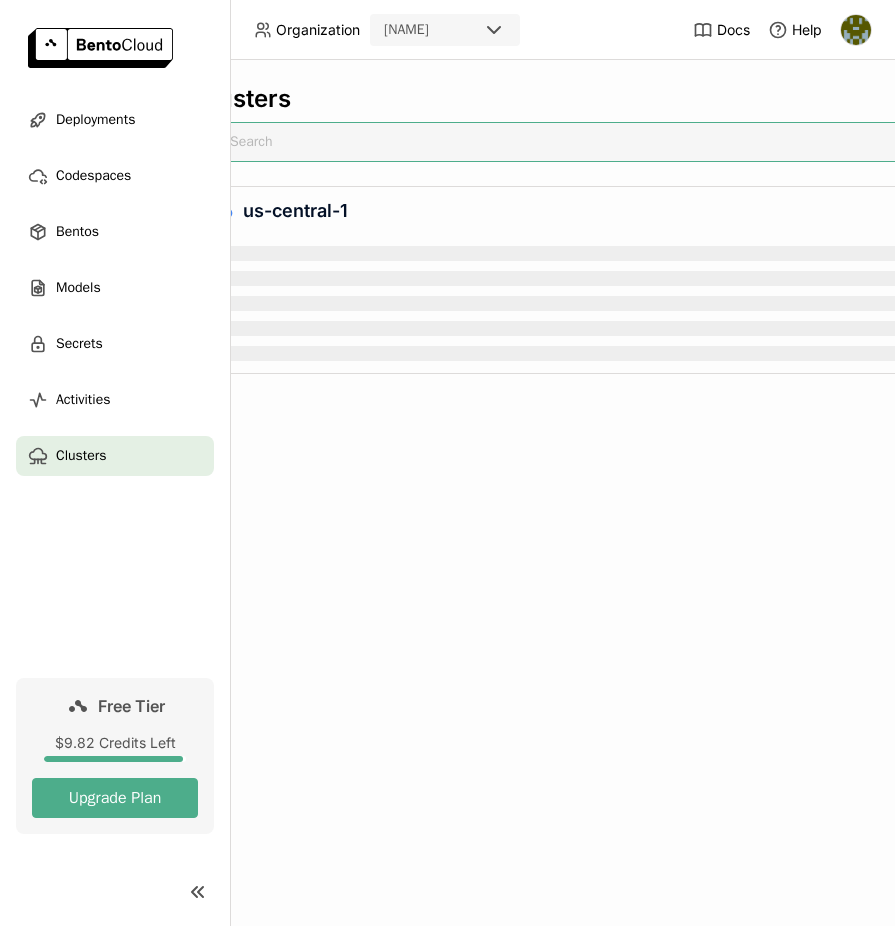 scroll, scrollTop: 0, scrollLeft: 0, axis: both 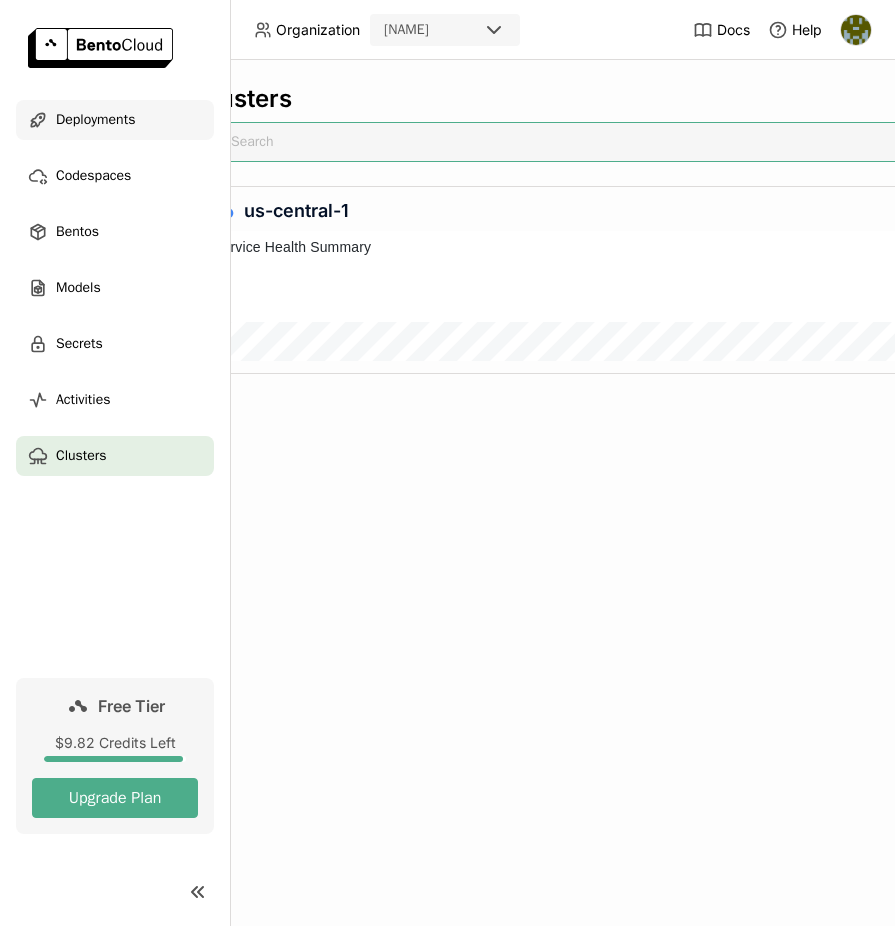 click on "Deployments" at bounding box center (115, 120) 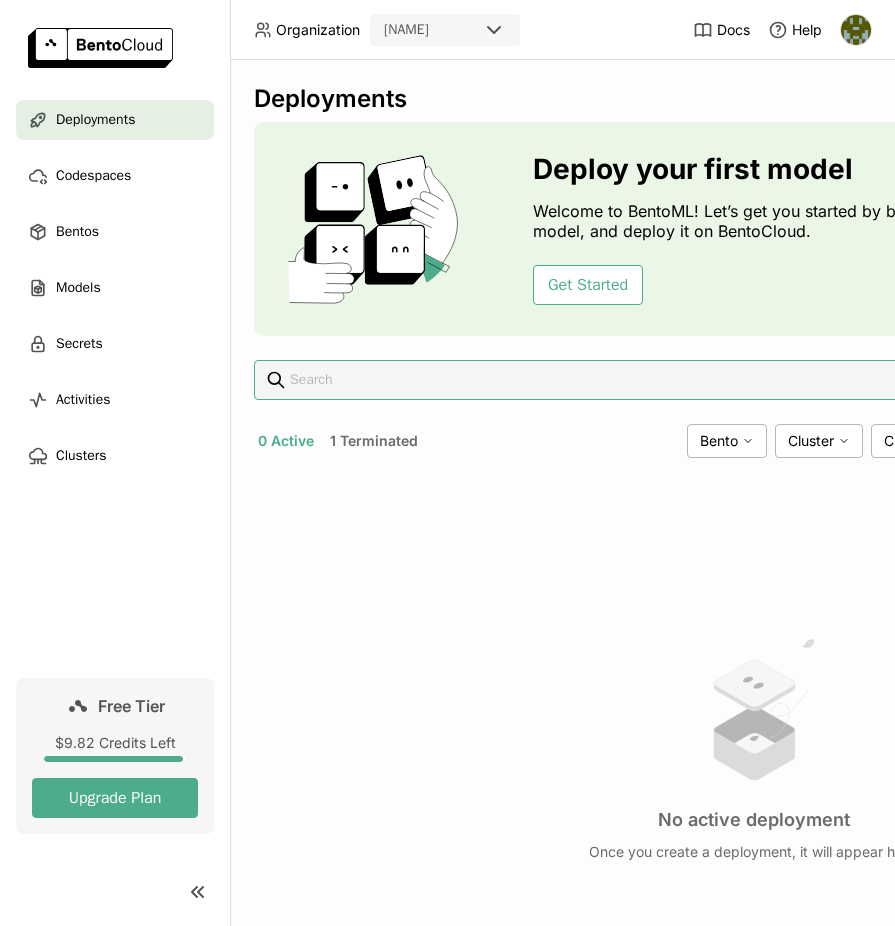 scroll, scrollTop: 0, scrollLeft: 383, axis: horizontal 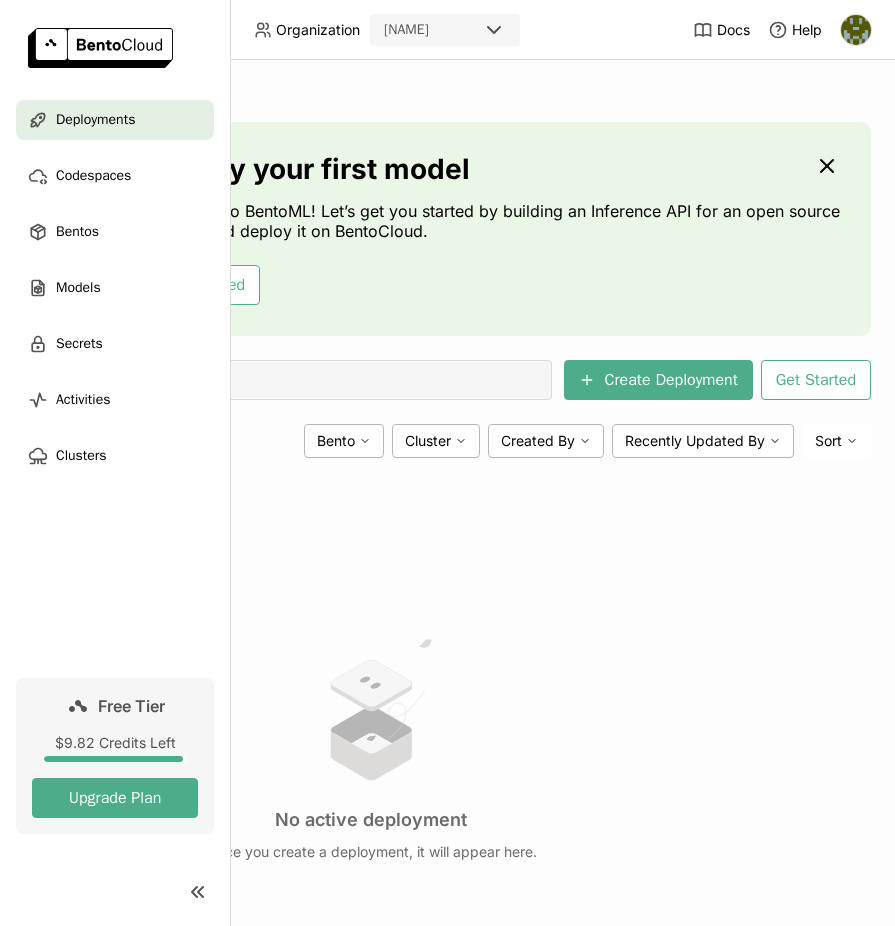 click on "Deployments Deploy your first model Welcome to BentoML! Let’s get you started by building an Inference API for an open source model, and deploy it on BentoCloud. Get Started Create Deployment Get Started 0 Active 1 Terminated Bento Cluster Created By Recently Updated By Sort No active deployment Once you create a deployment, it will appear here." at bounding box center (371, 567) 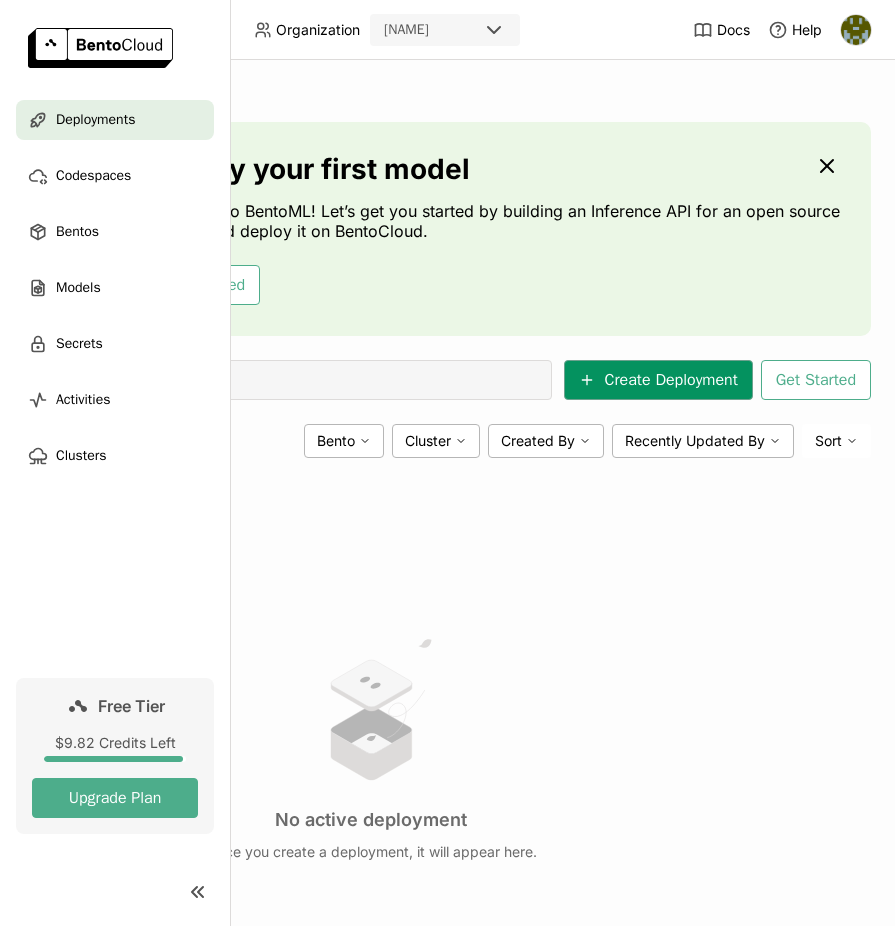 click on "Create Deployment" at bounding box center [658, 380] 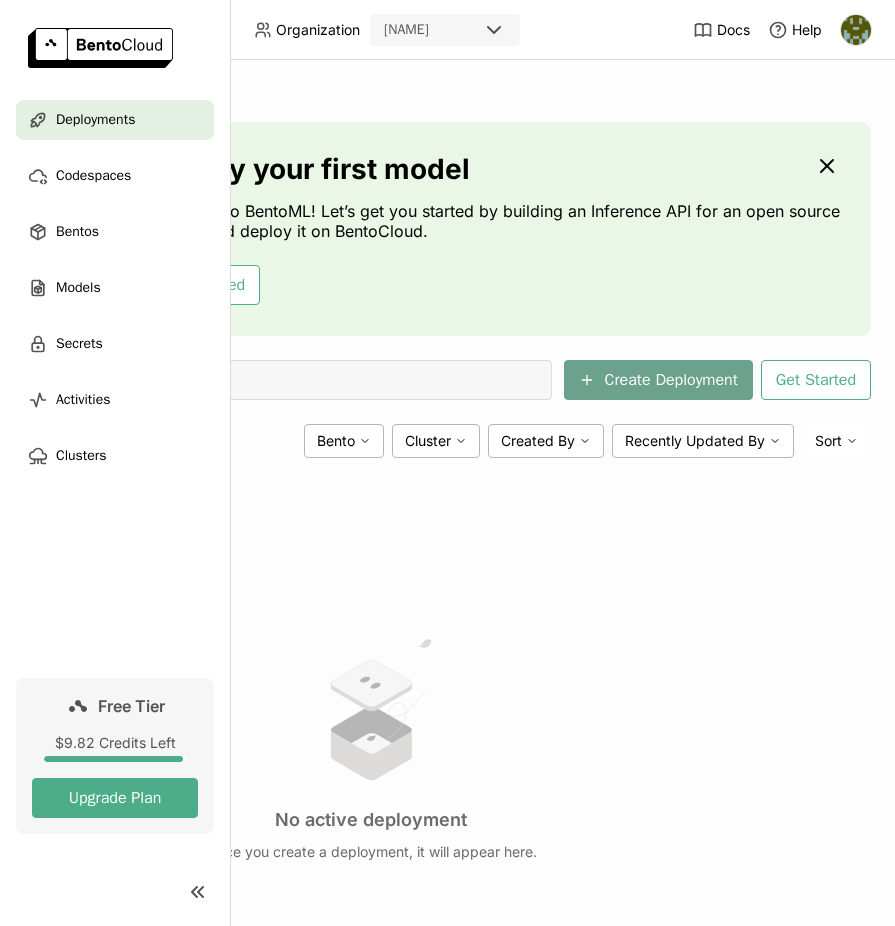 scroll, scrollTop: 0, scrollLeft: 0, axis: both 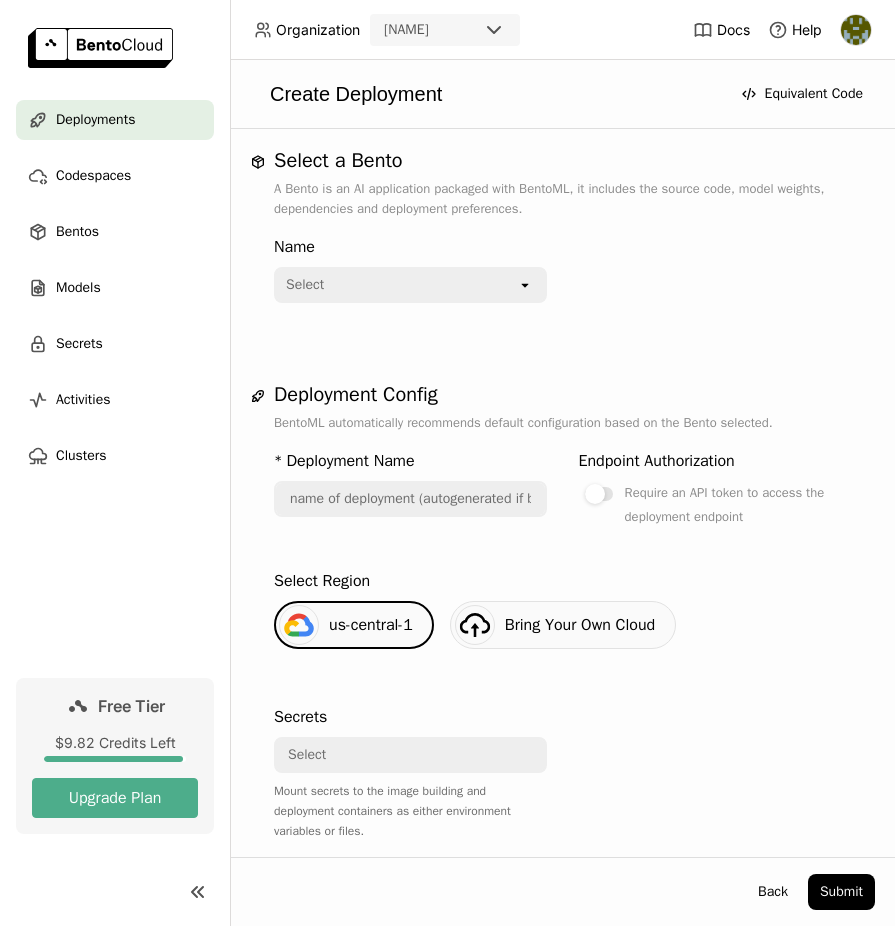 click on "Select" at bounding box center [396, 285] 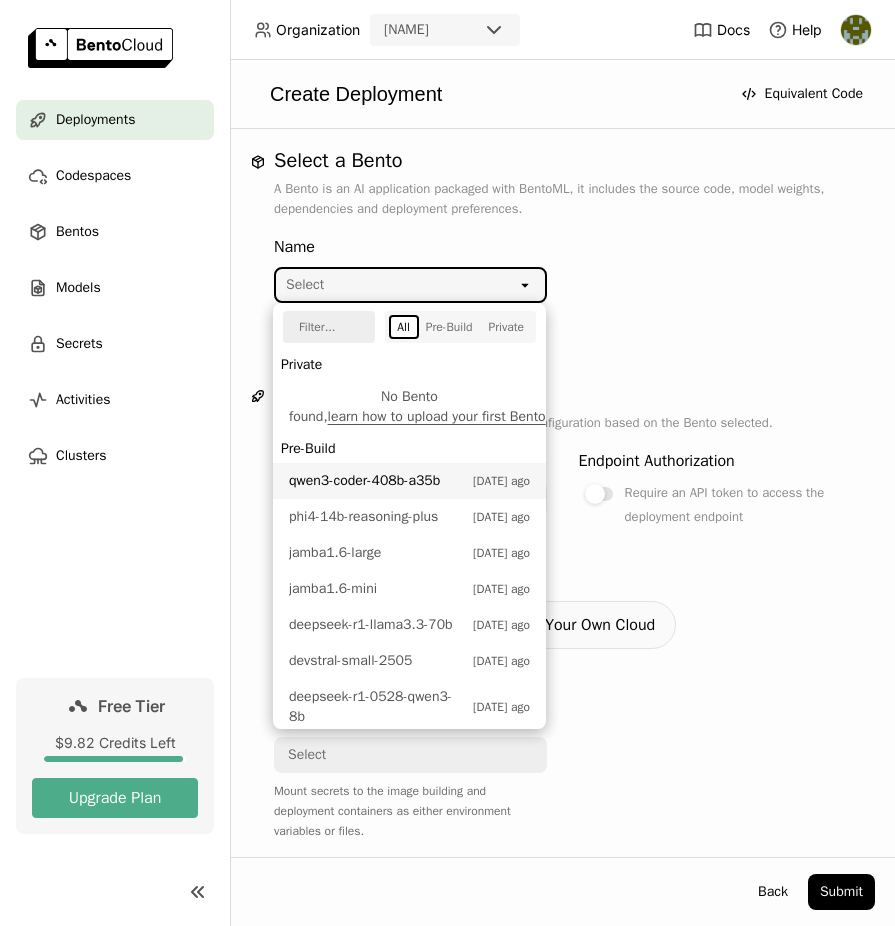 click on "qwen3-coder-408b-a35b [DATE] ago" at bounding box center (409, 481) 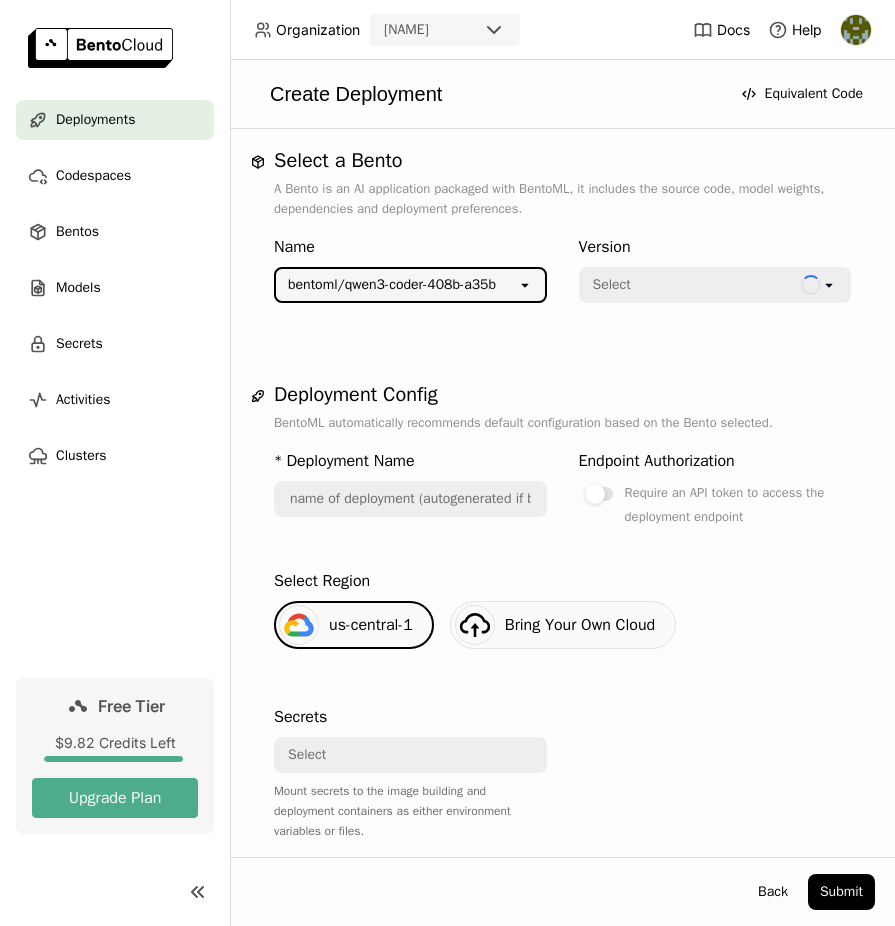 type on "qwen-3-coder-408-b-a-35-b-vwtn" 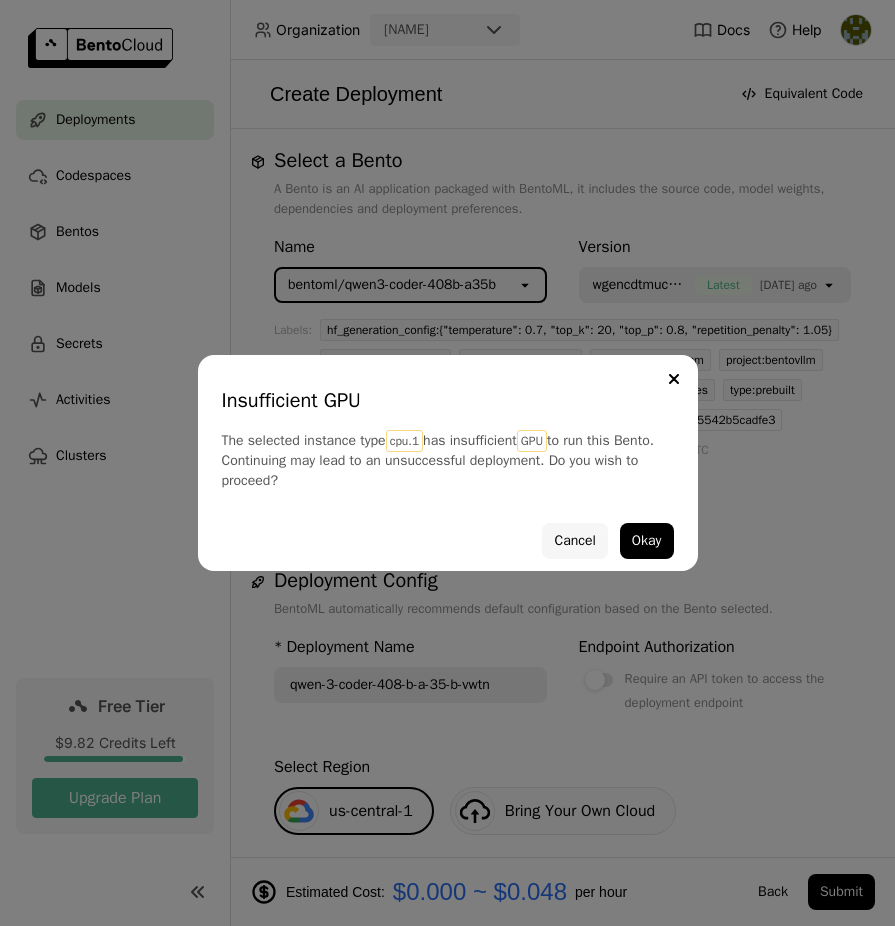 click on "Cancel" at bounding box center [574, 541] 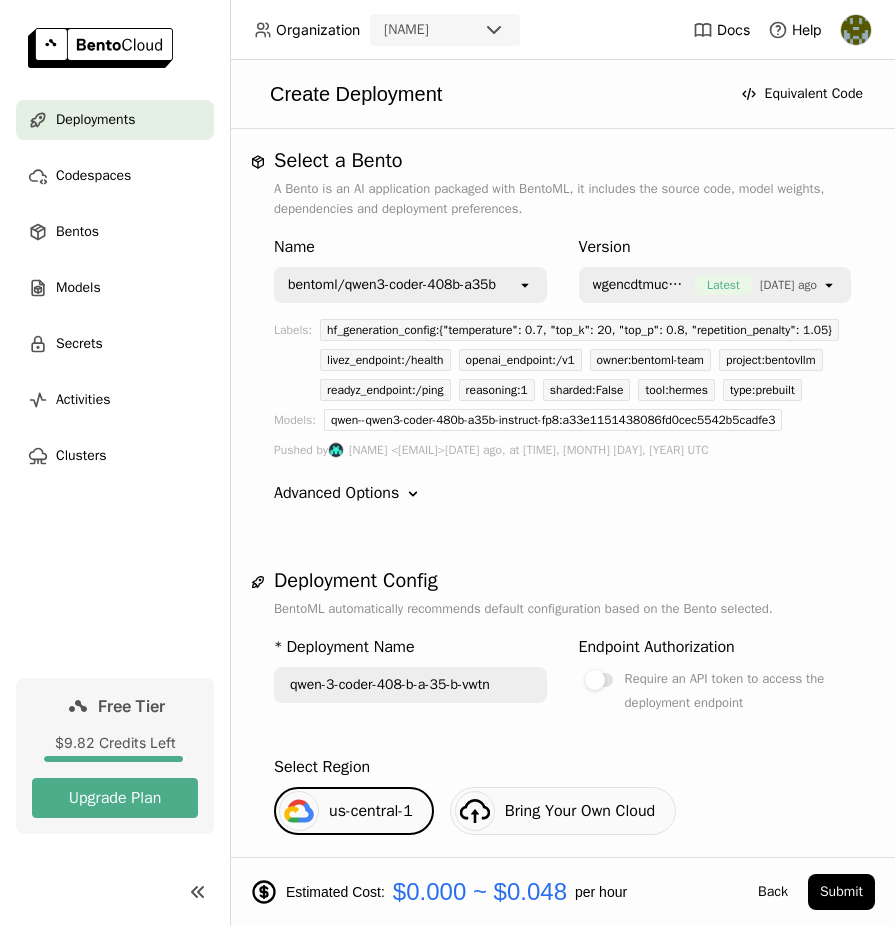 click on "open" at bounding box center (531, 285) 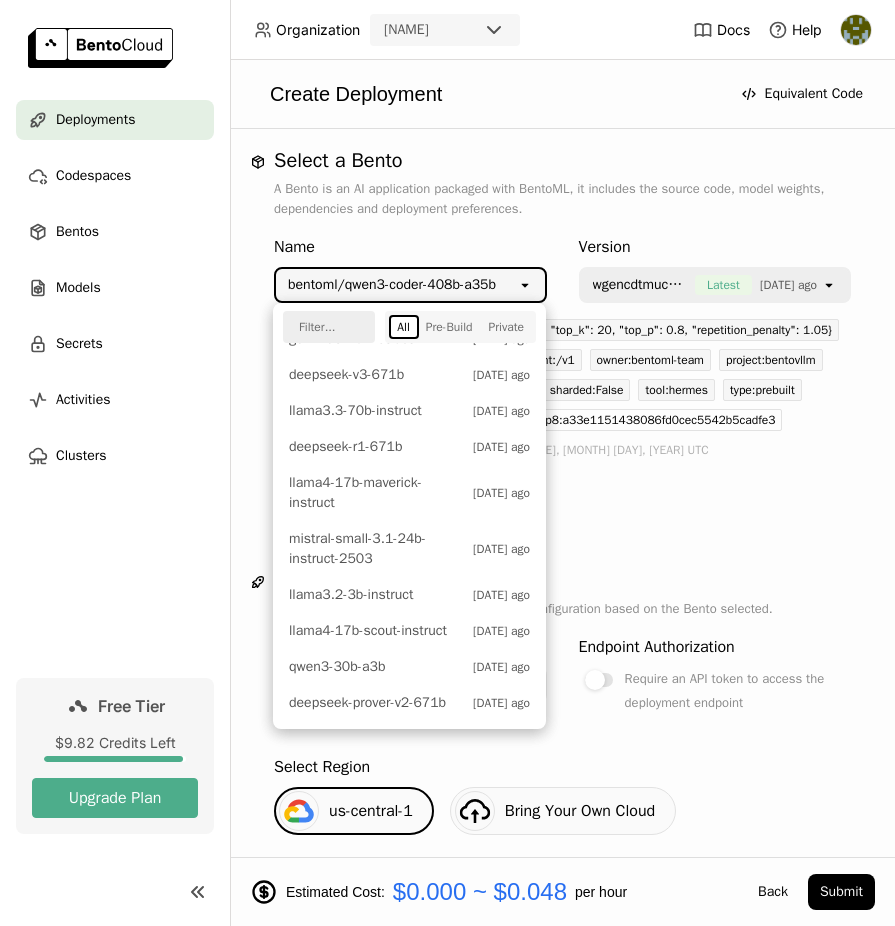 scroll, scrollTop: 0, scrollLeft: 0, axis: both 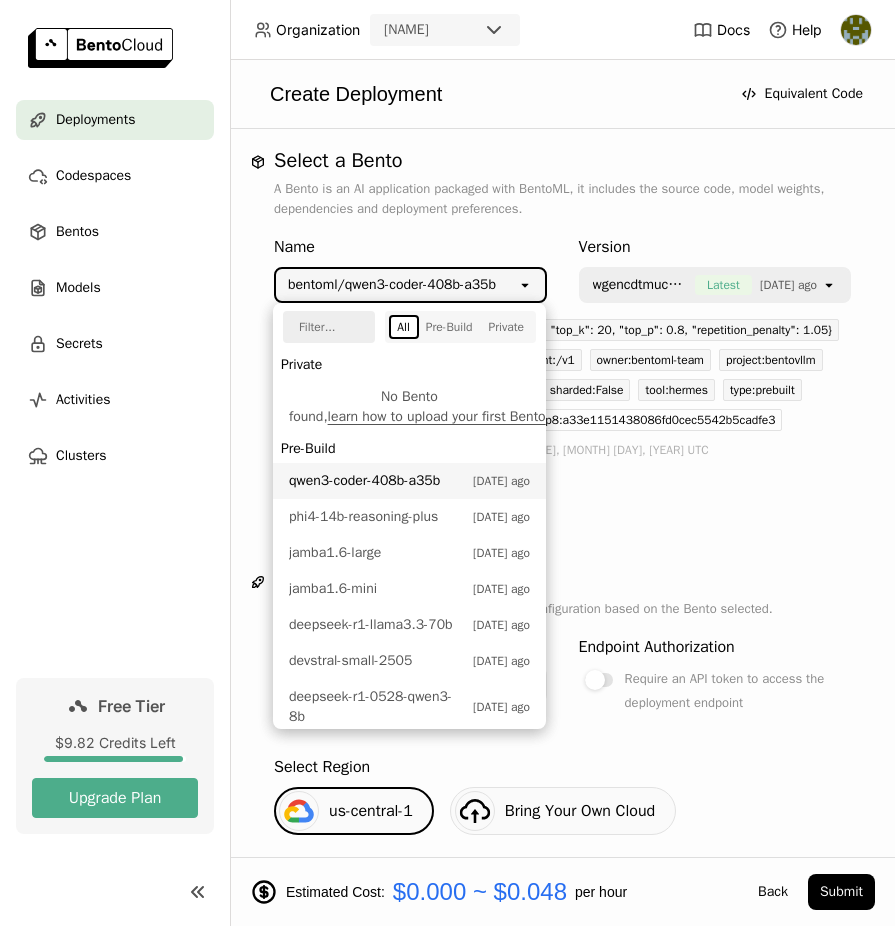 click at bounding box center [322, 327] 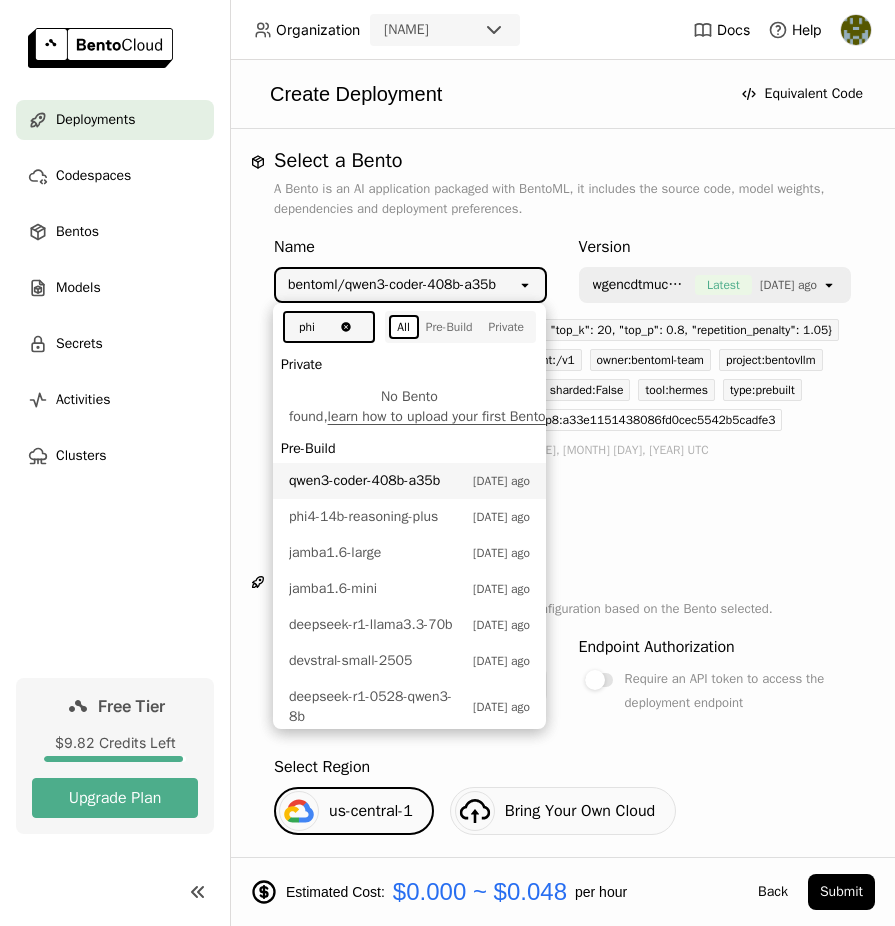 scroll, scrollTop: 0, scrollLeft: 11, axis: horizontal 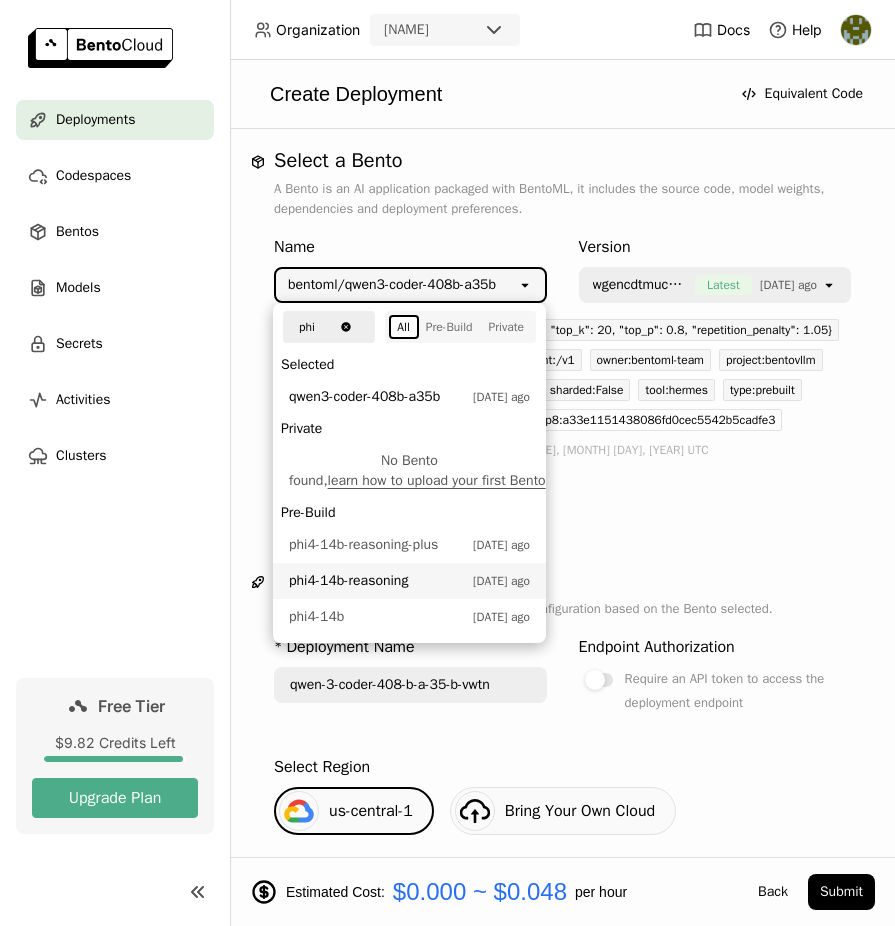 click on "phi4-14b-reasoning" at bounding box center [376, 581] 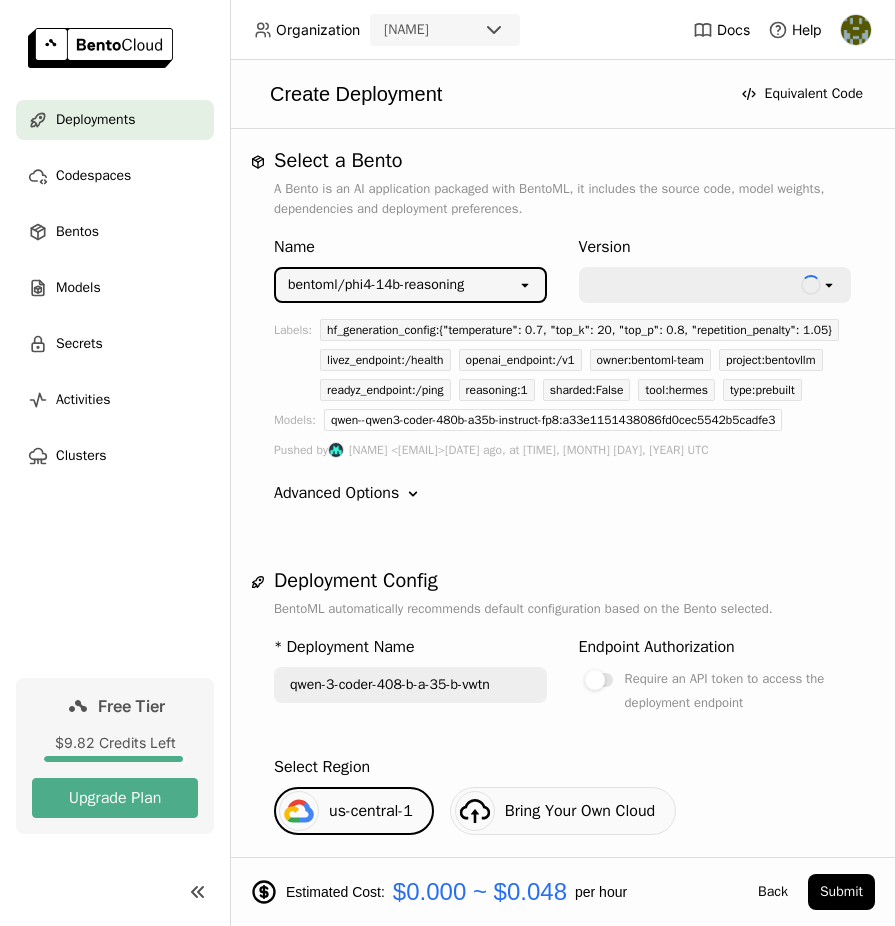 type on "phi-4-14-b-reasoning-fiiz" 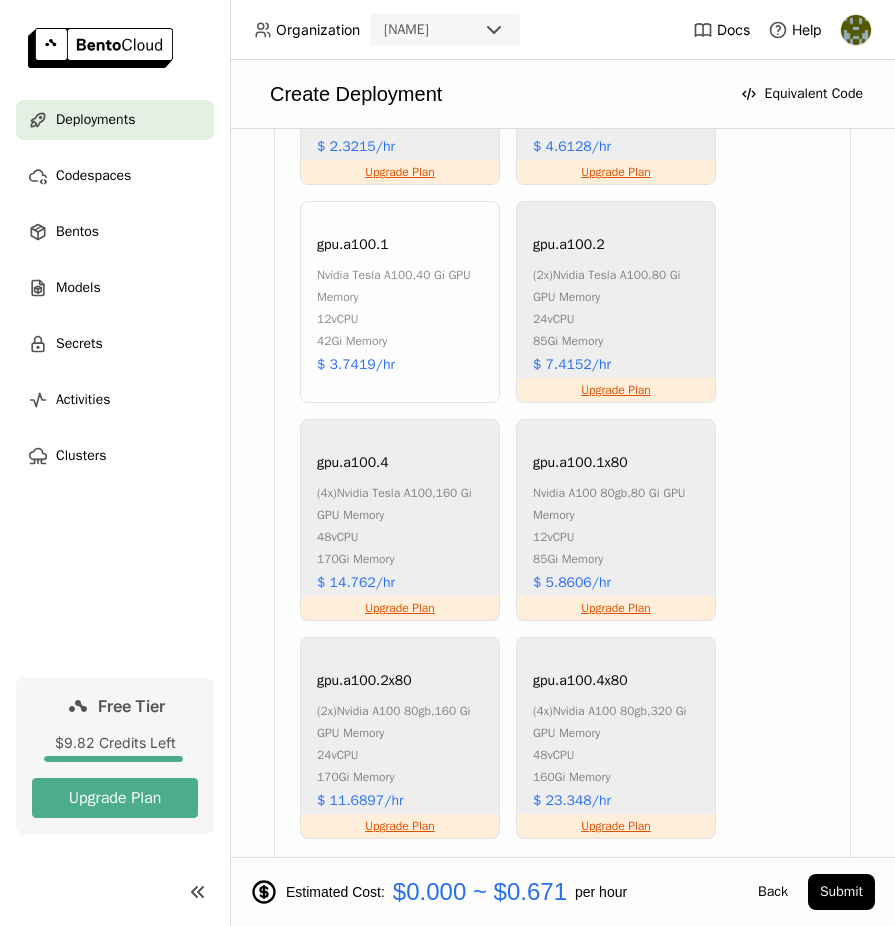 scroll, scrollTop: 2382, scrollLeft: 0, axis: vertical 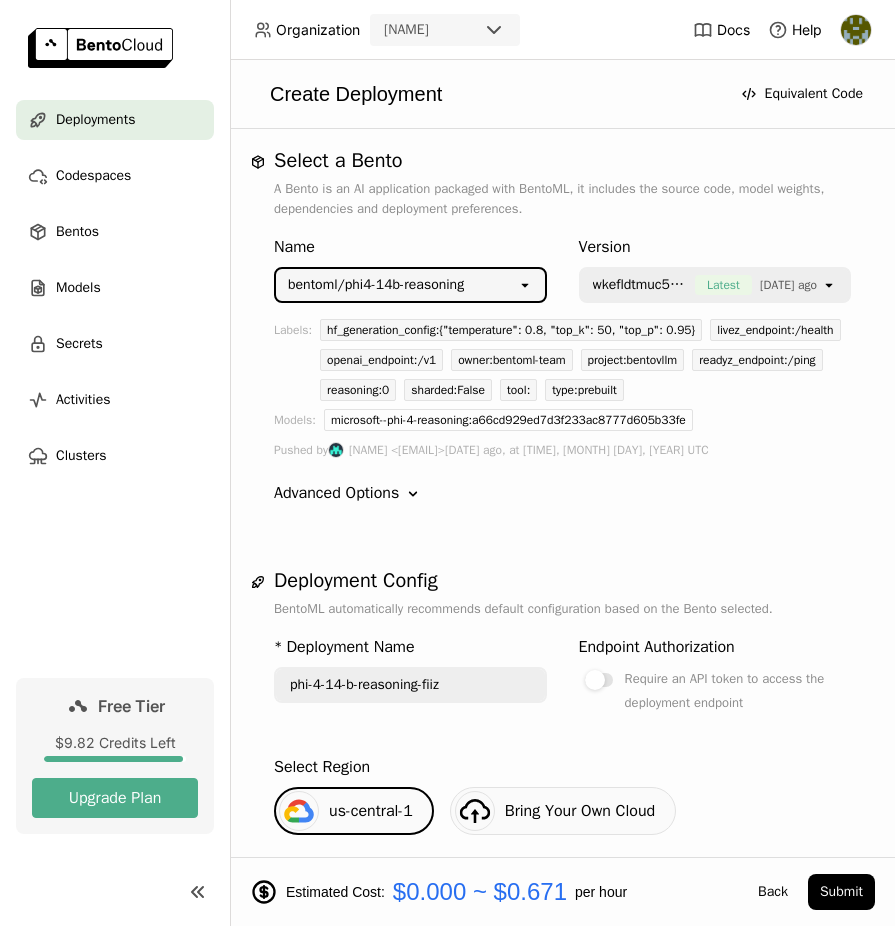 click on "Create Deployment Equivalent Code" at bounding box center [562, 94] 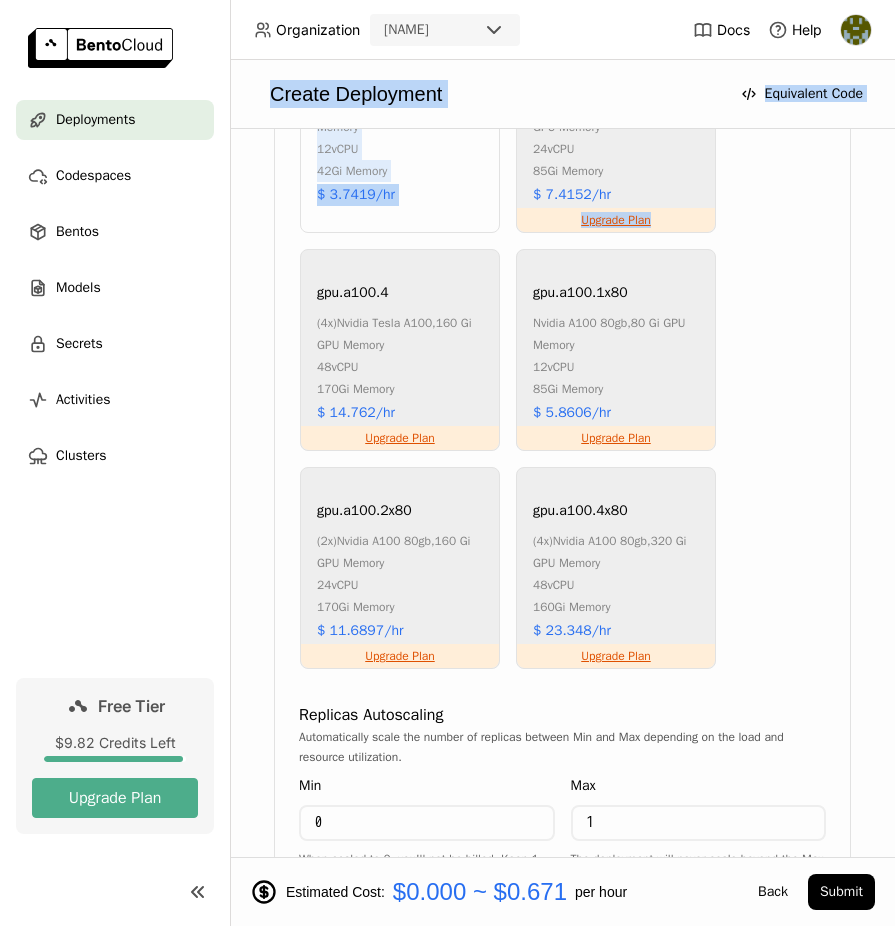 scroll, scrollTop: 2382, scrollLeft: 0, axis: vertical 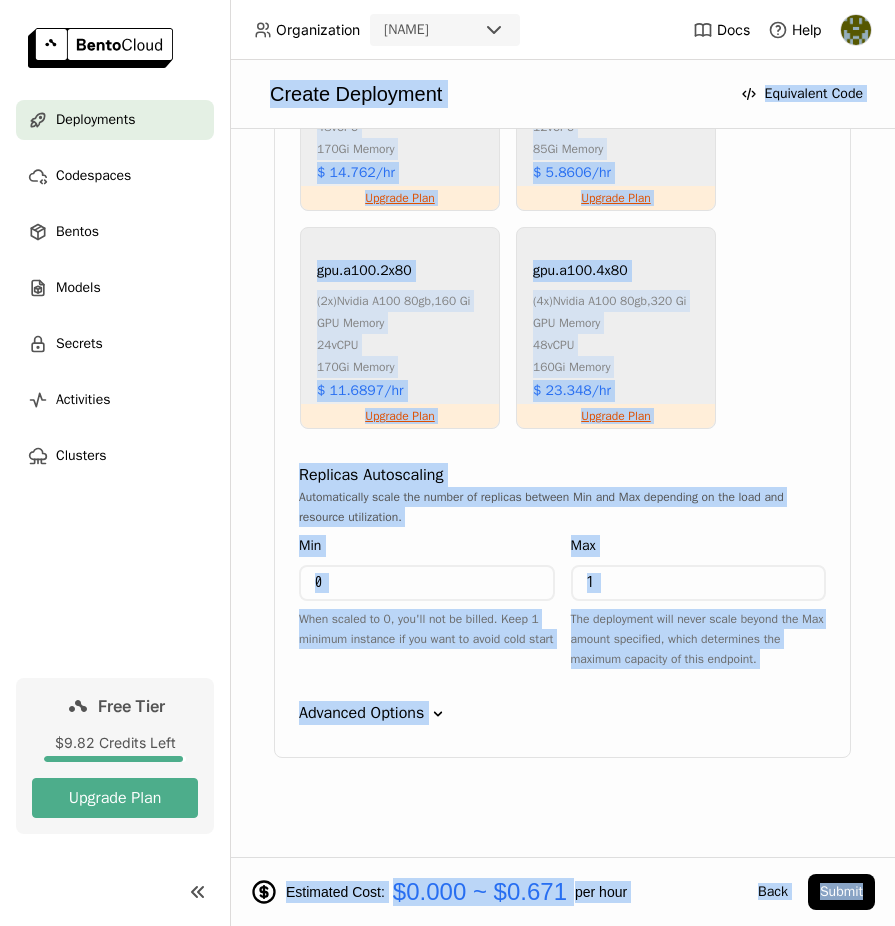 drag, startPoint x: 249, startPoint y: 82, endPoint x: 928, endPoint y: 903, distance: 1065.4022 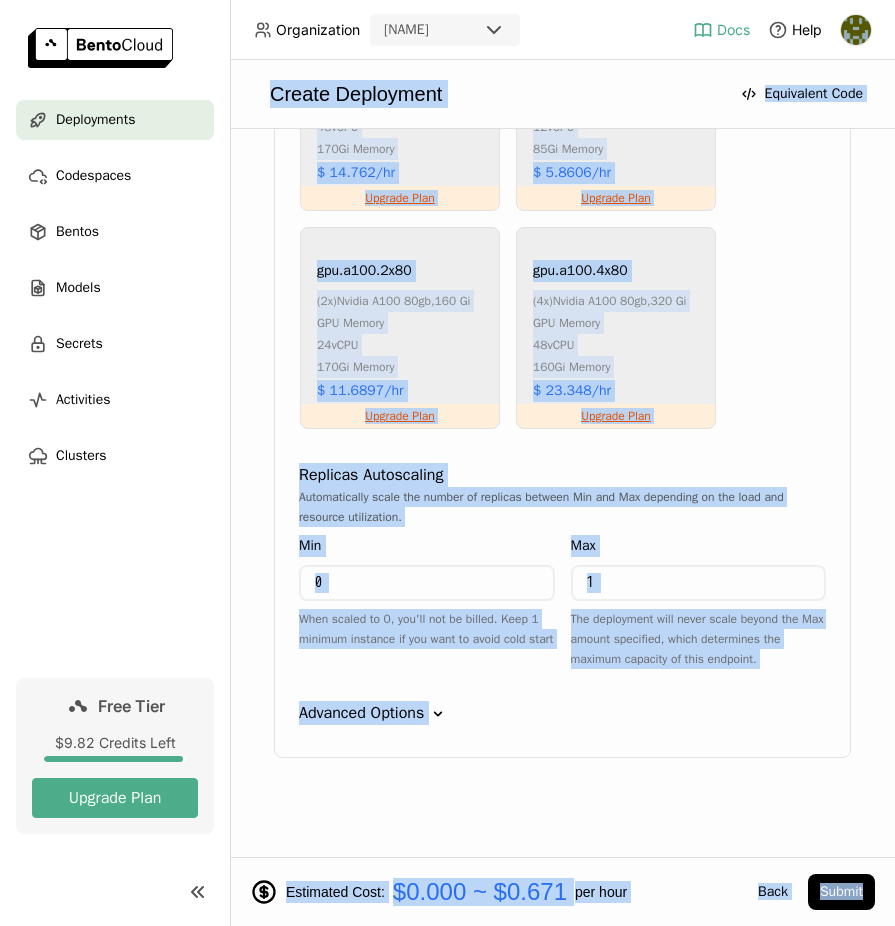 click on "Docs" at bounding box center [733, 30] 